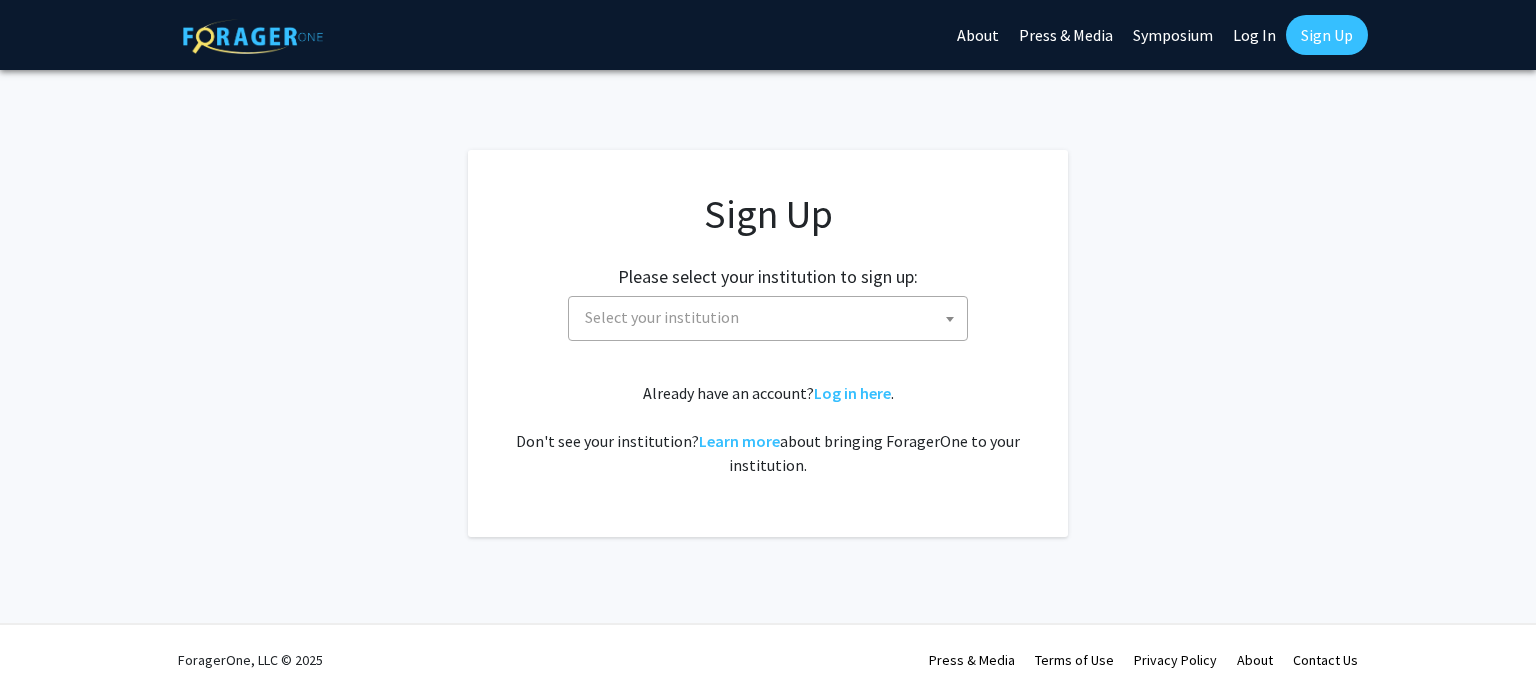 scroll, scrollTop: 0, scrollLeft: 0, axis: both 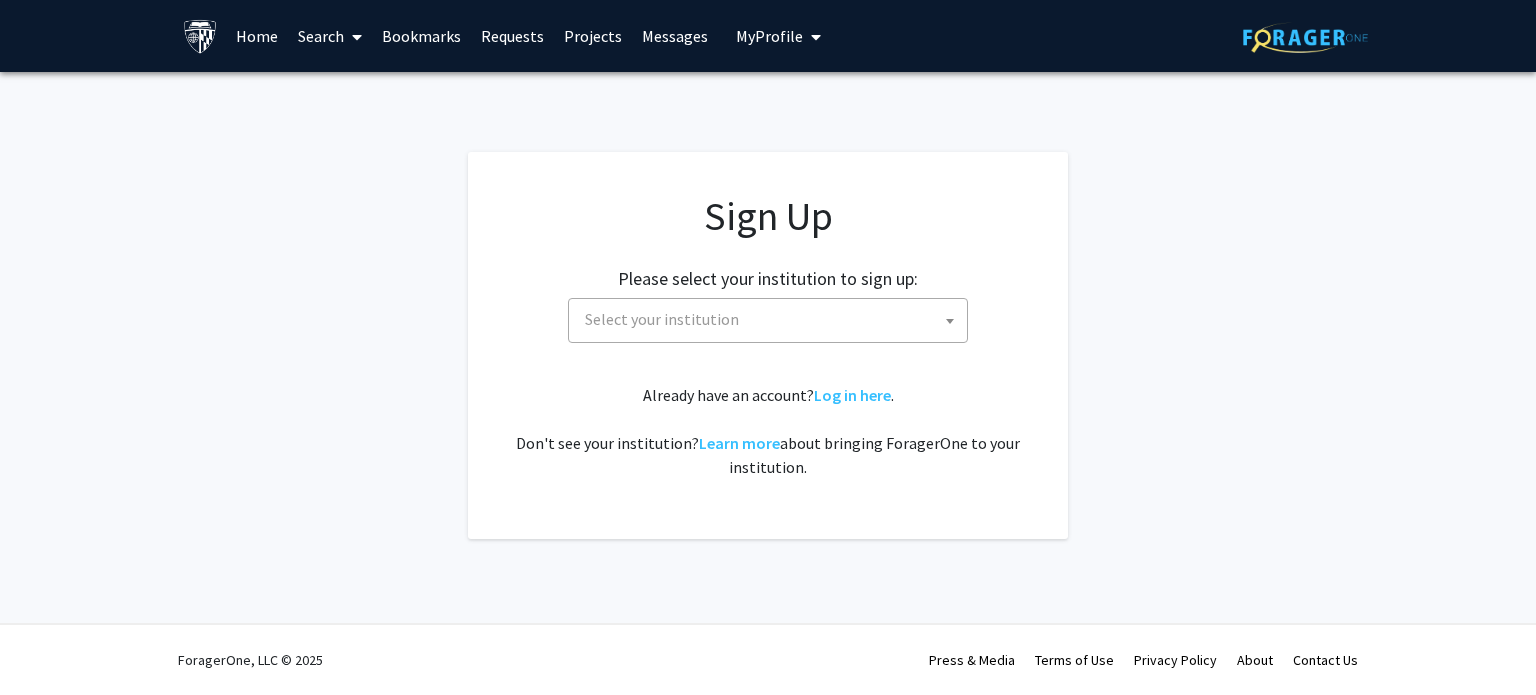 click on "Select your institution" at bounding box center (772, 319) 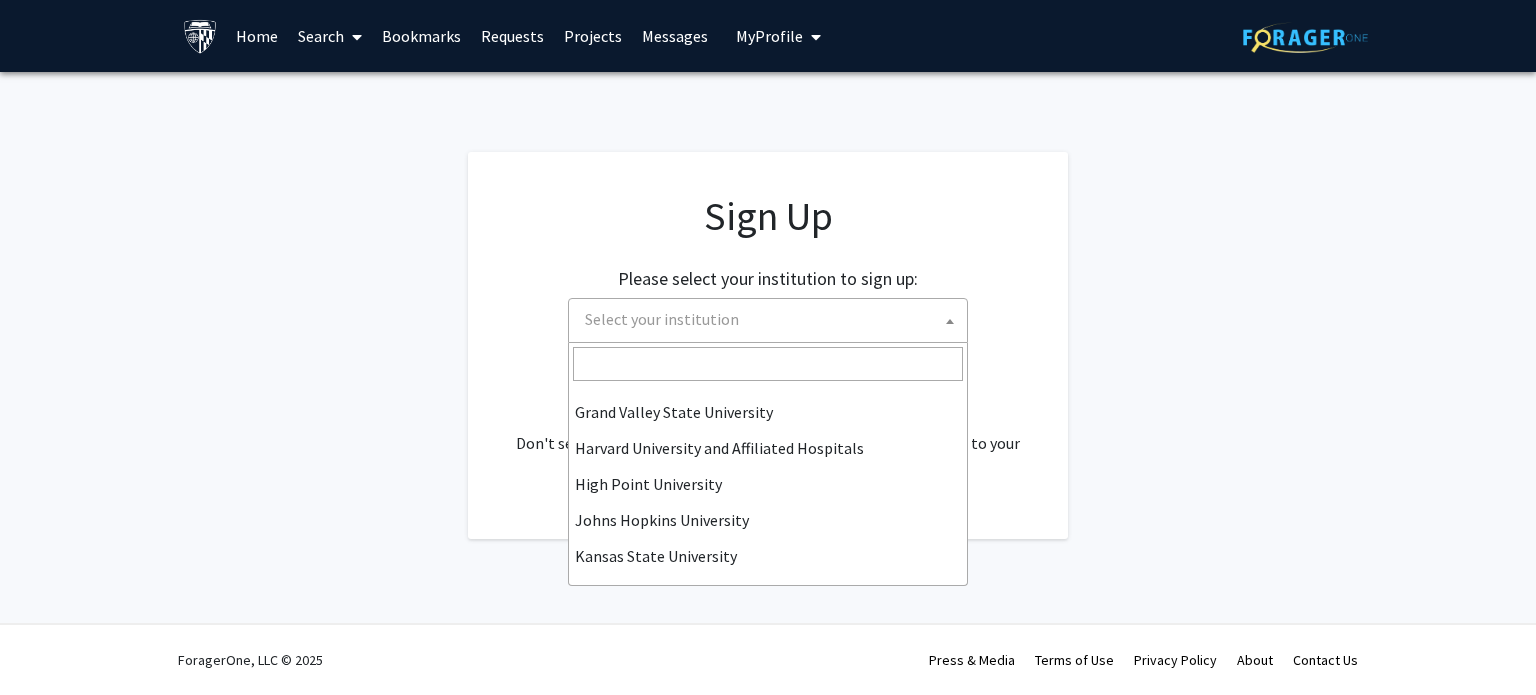 scroll, scrollTop: 310, scrollLeft: 0, axis: vertical 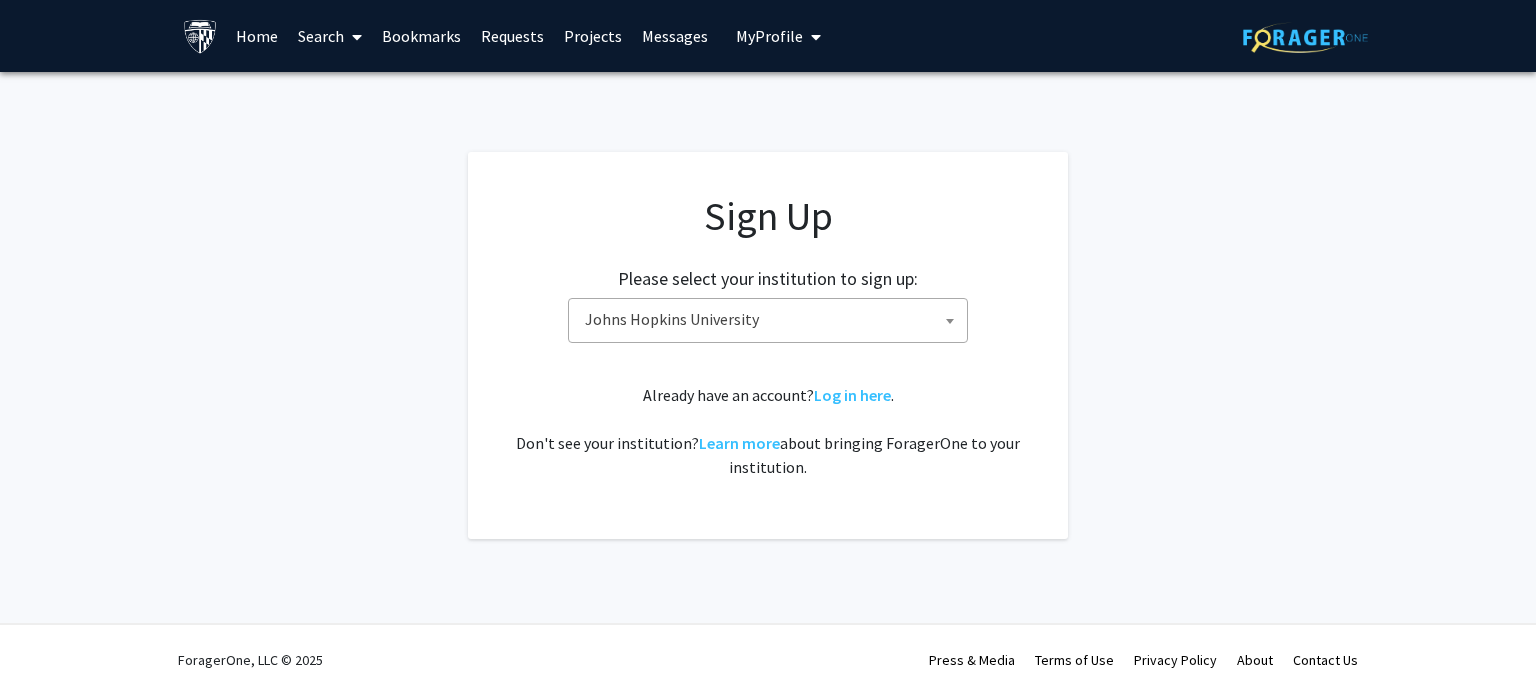 select on "1" 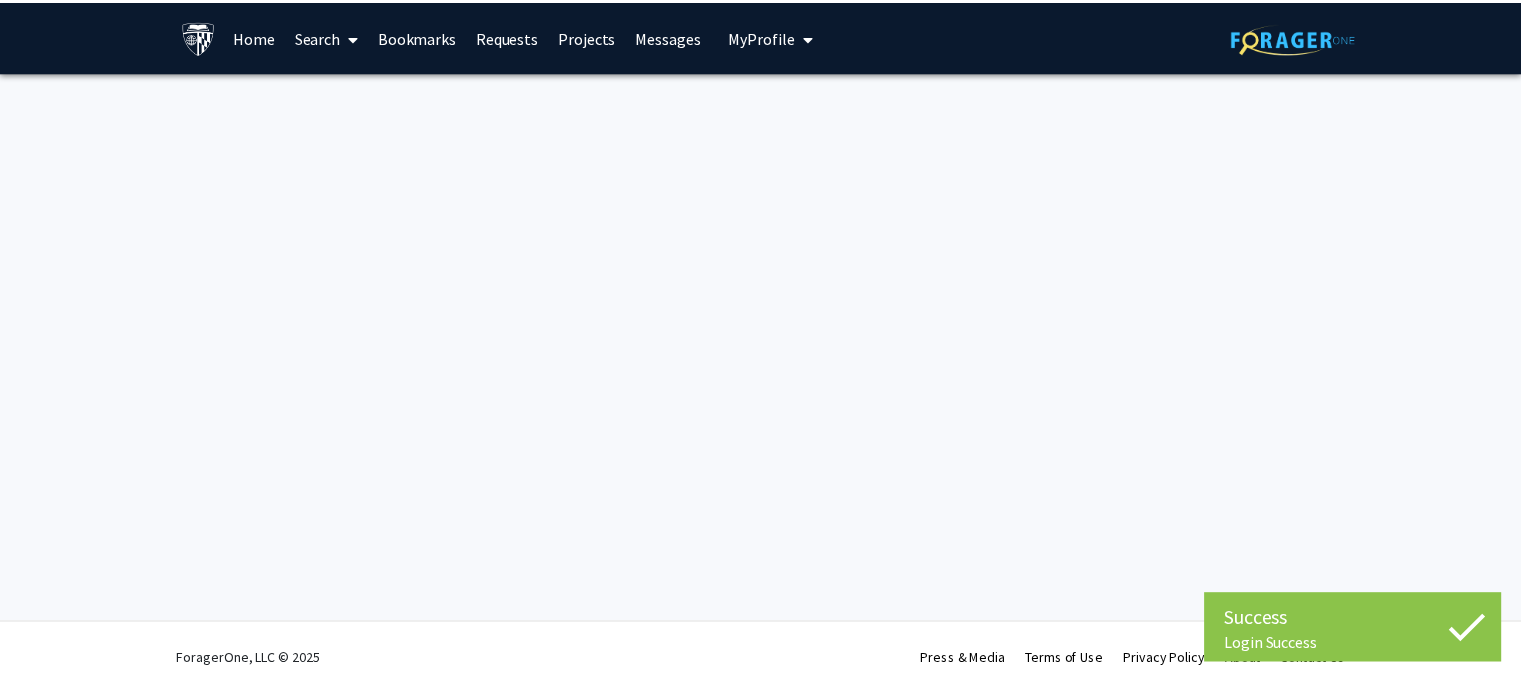 scroll, scrollTop: 0, scrollLeft: 0, axis: both 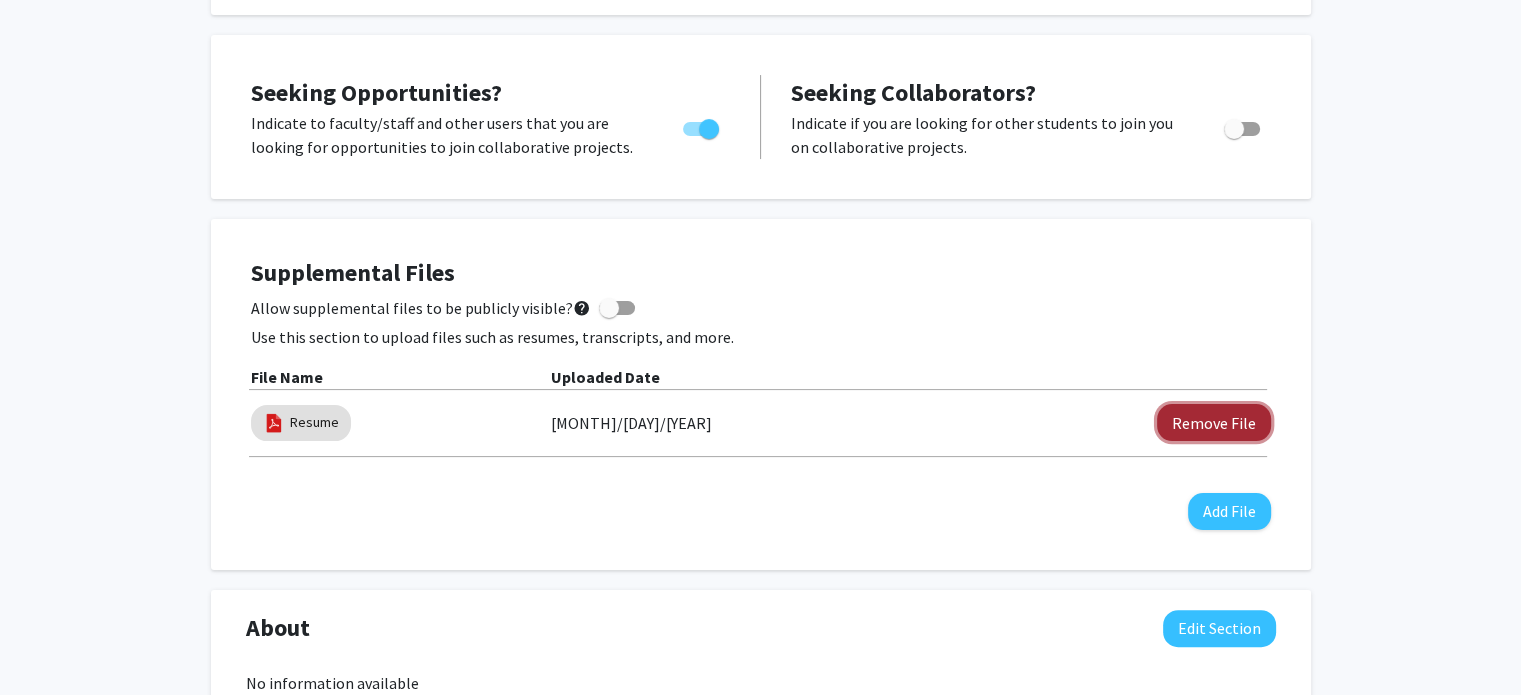 click on "Remove File" 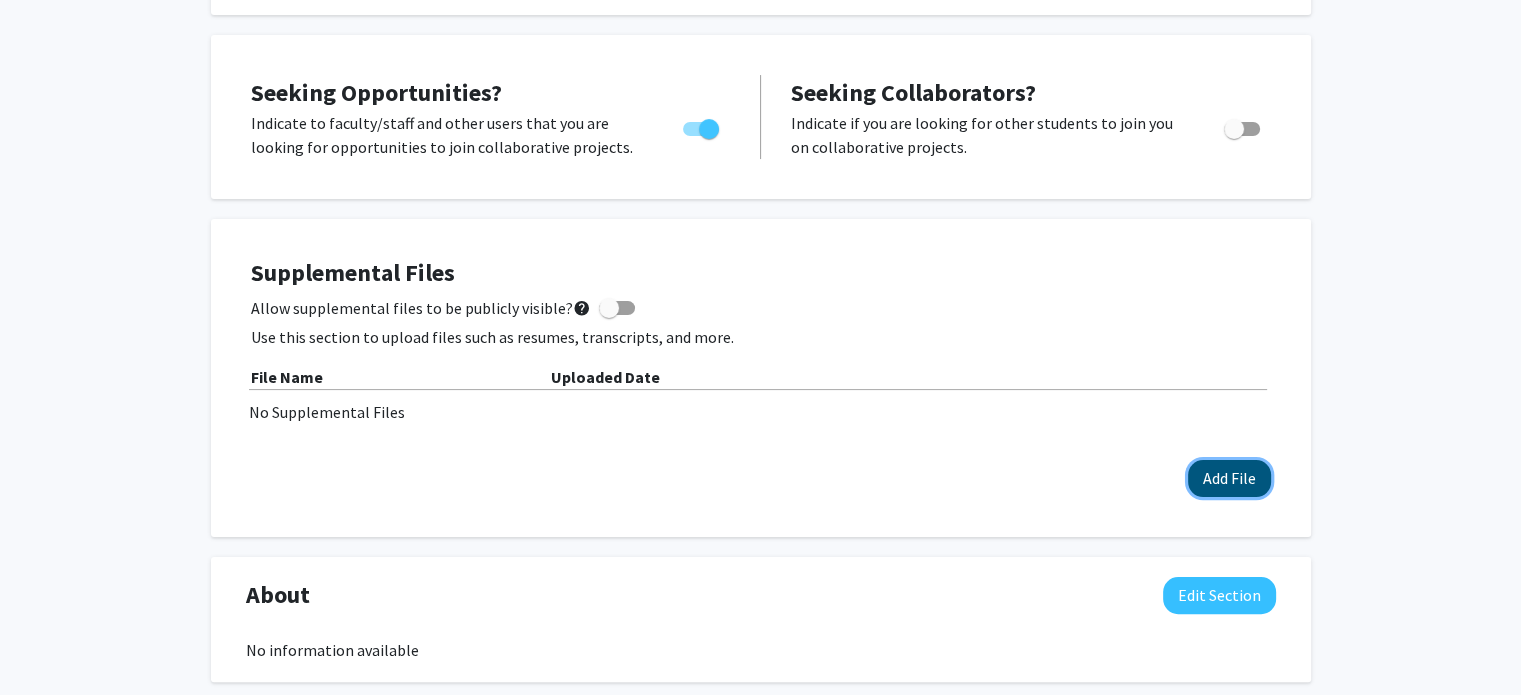 click on "Add File" 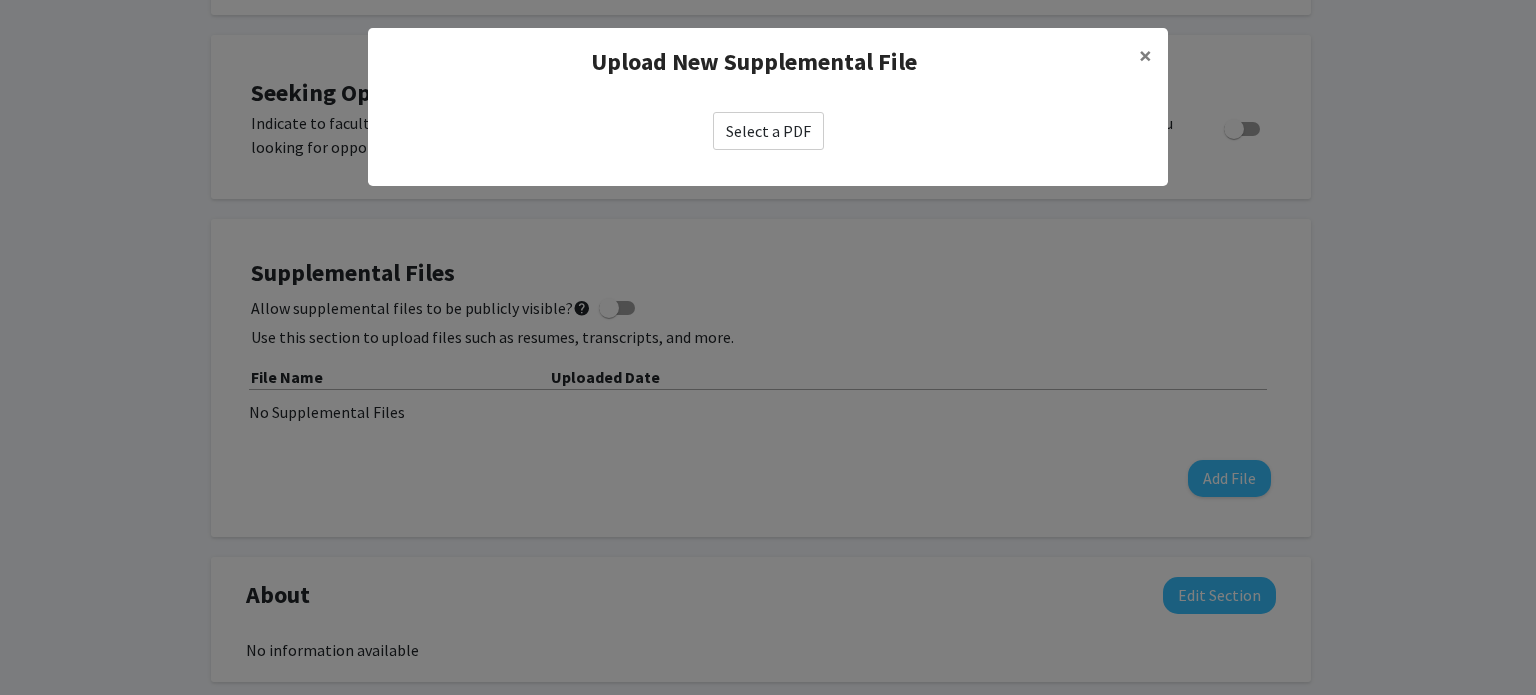 click on "Select a PDF" 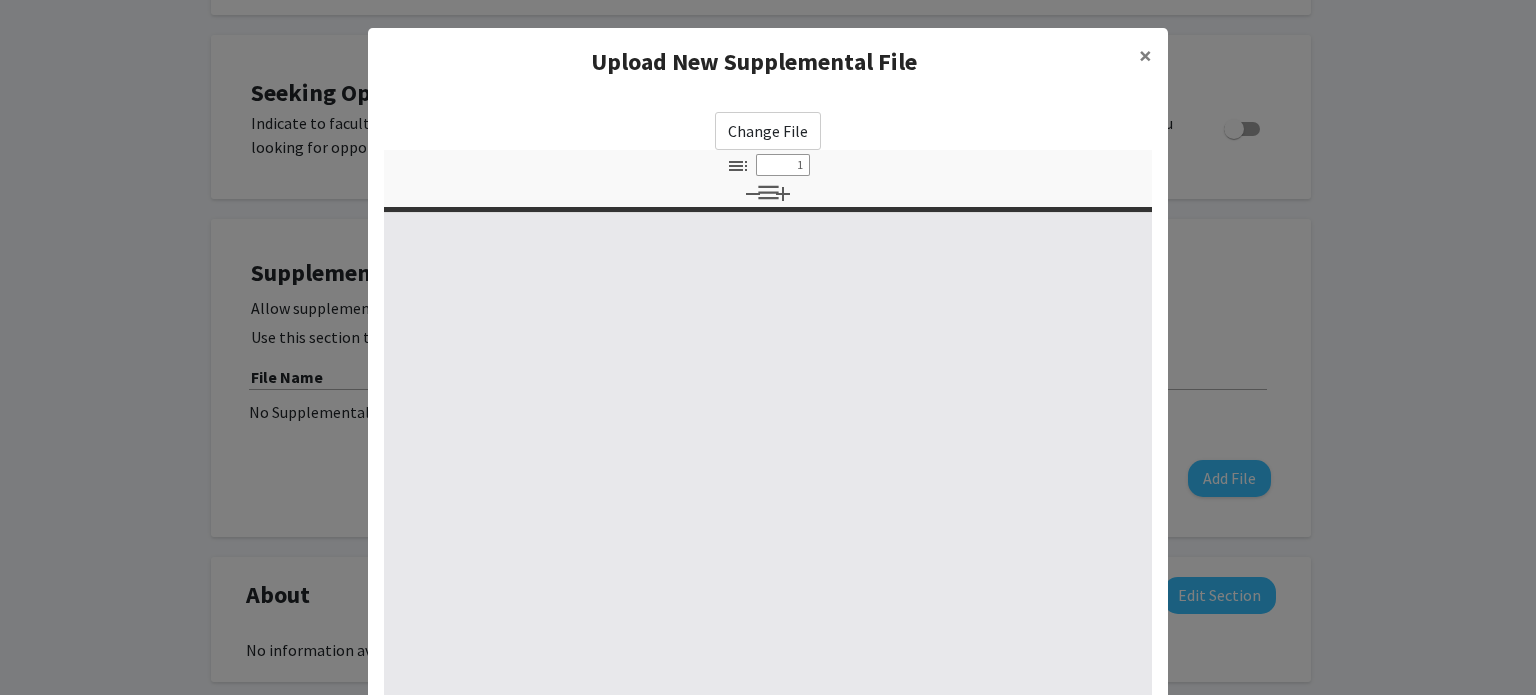 select on "custom" 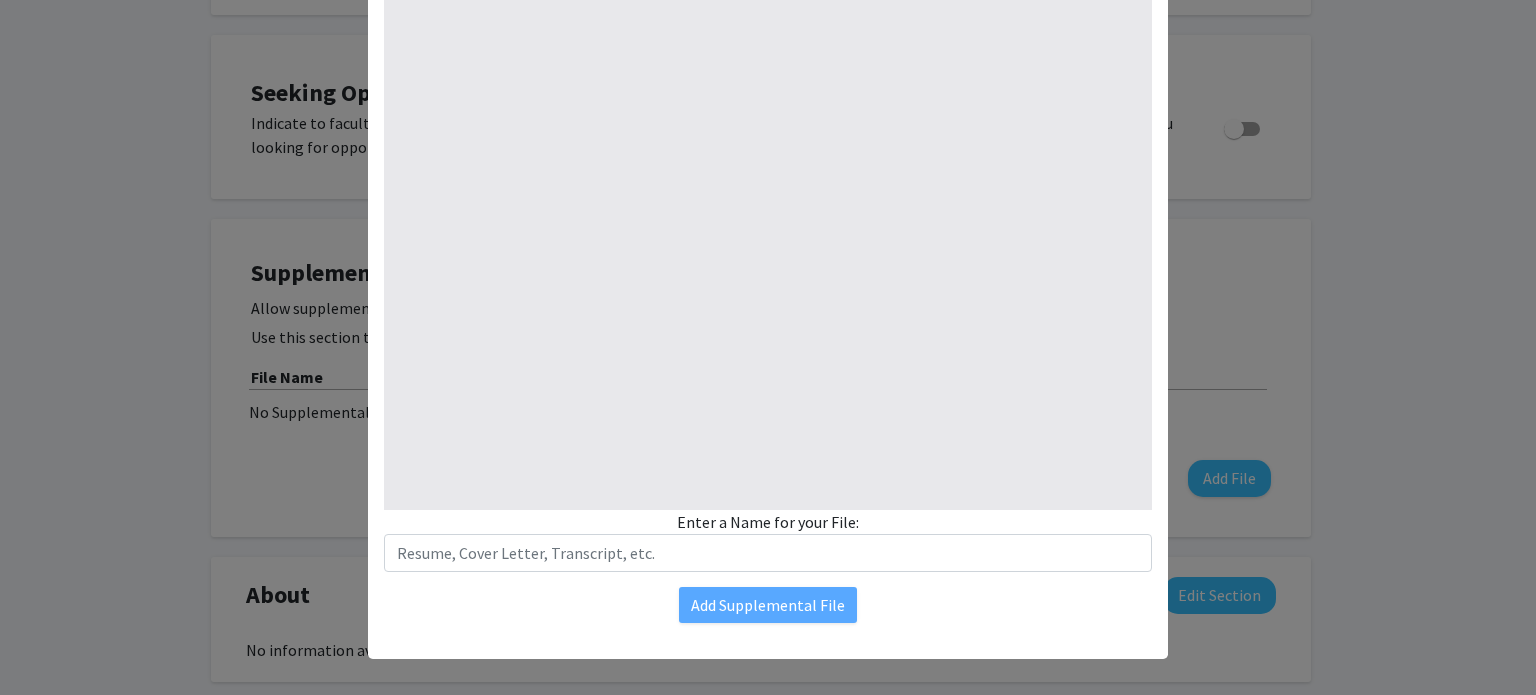 type on "0" 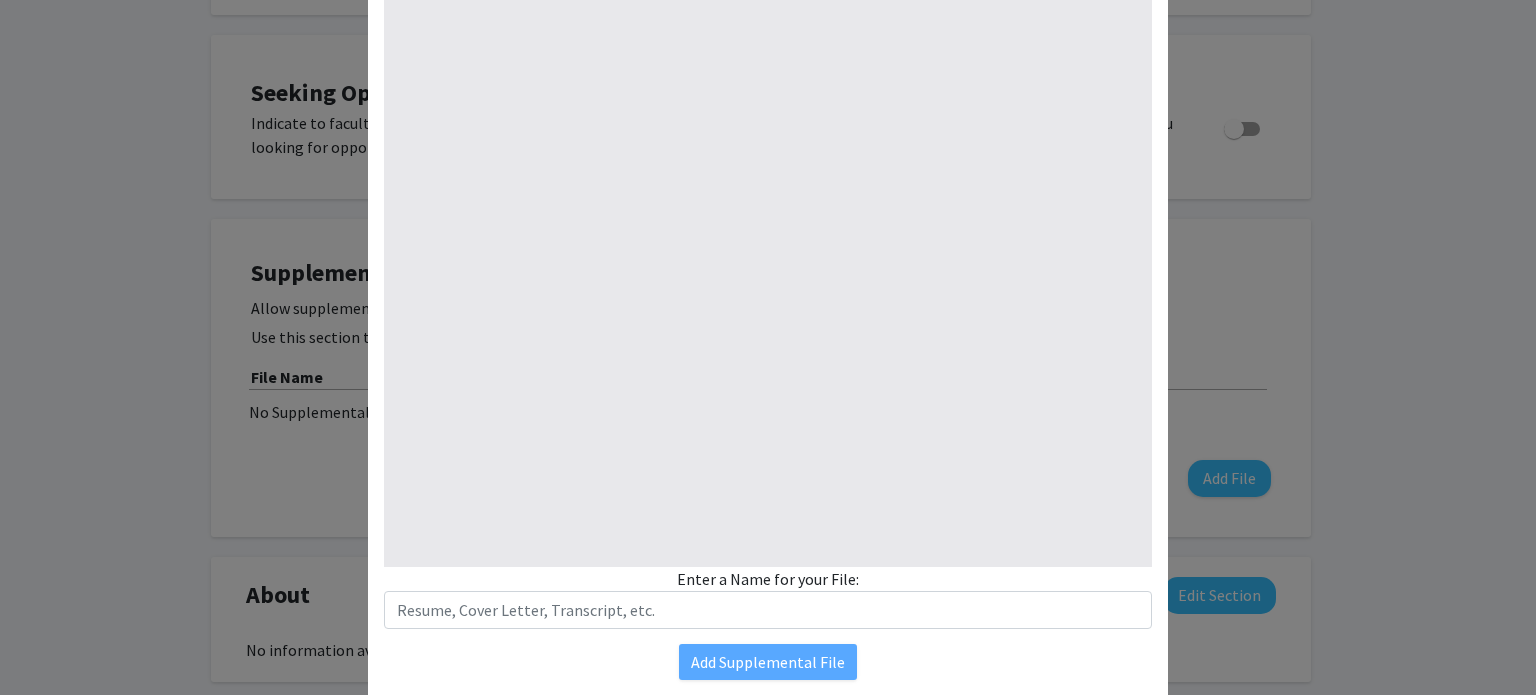 type on "1" 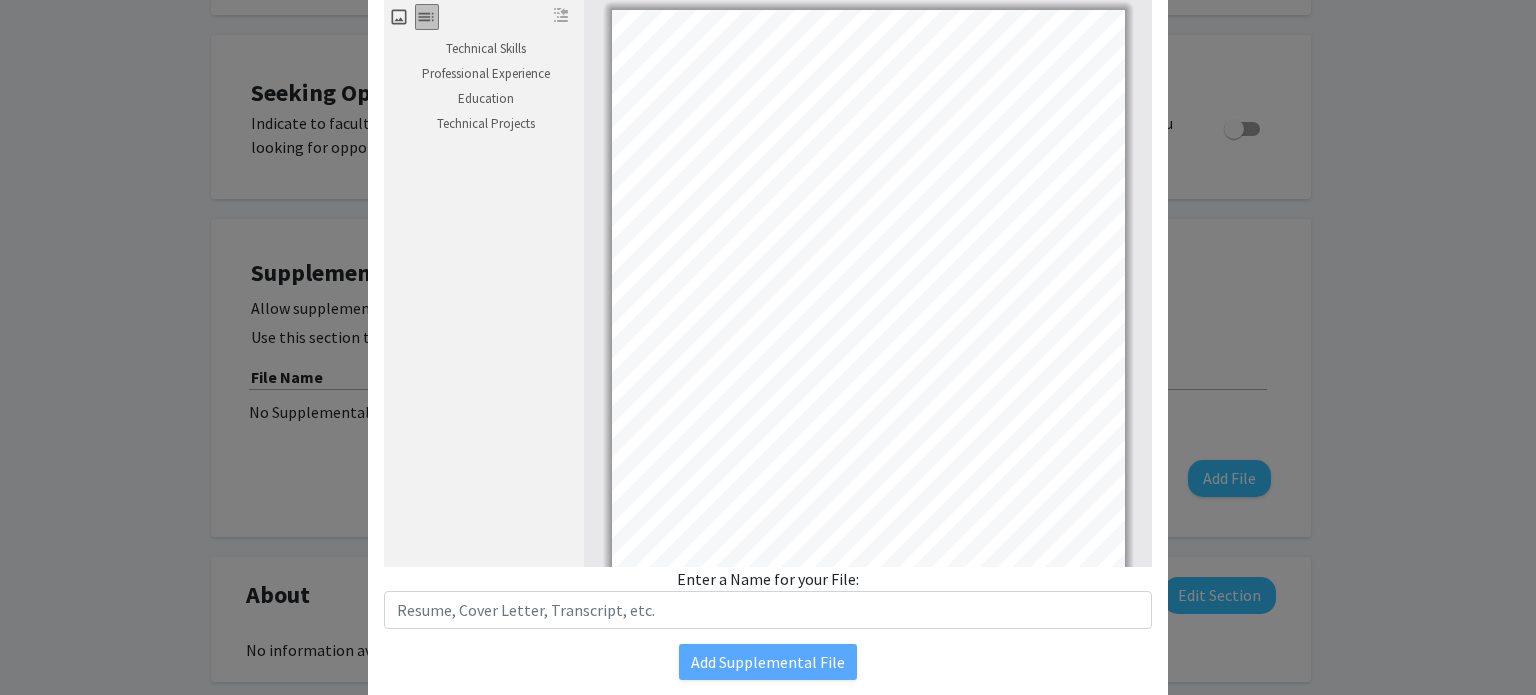 scroll, scrollTop: 108, scrollLeft: 0, axis: vertical 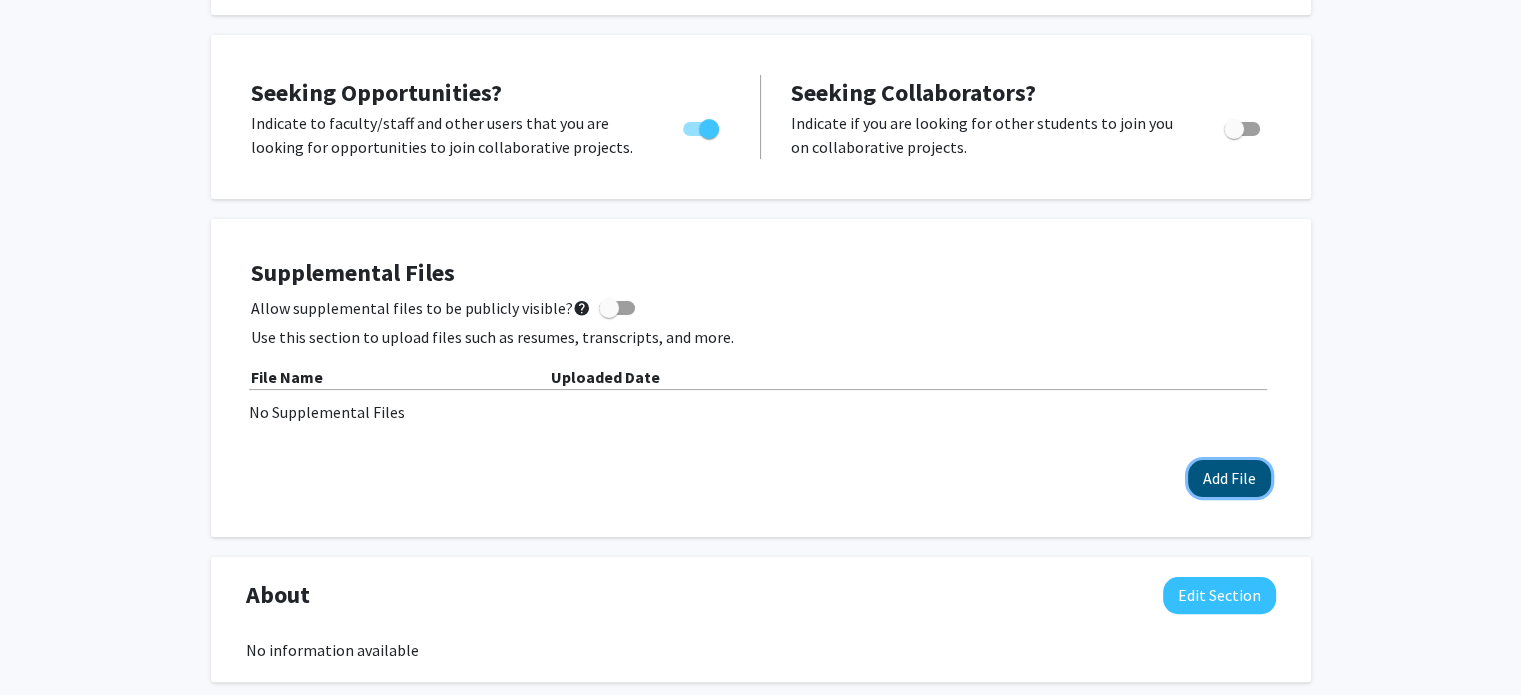click on "Add File" 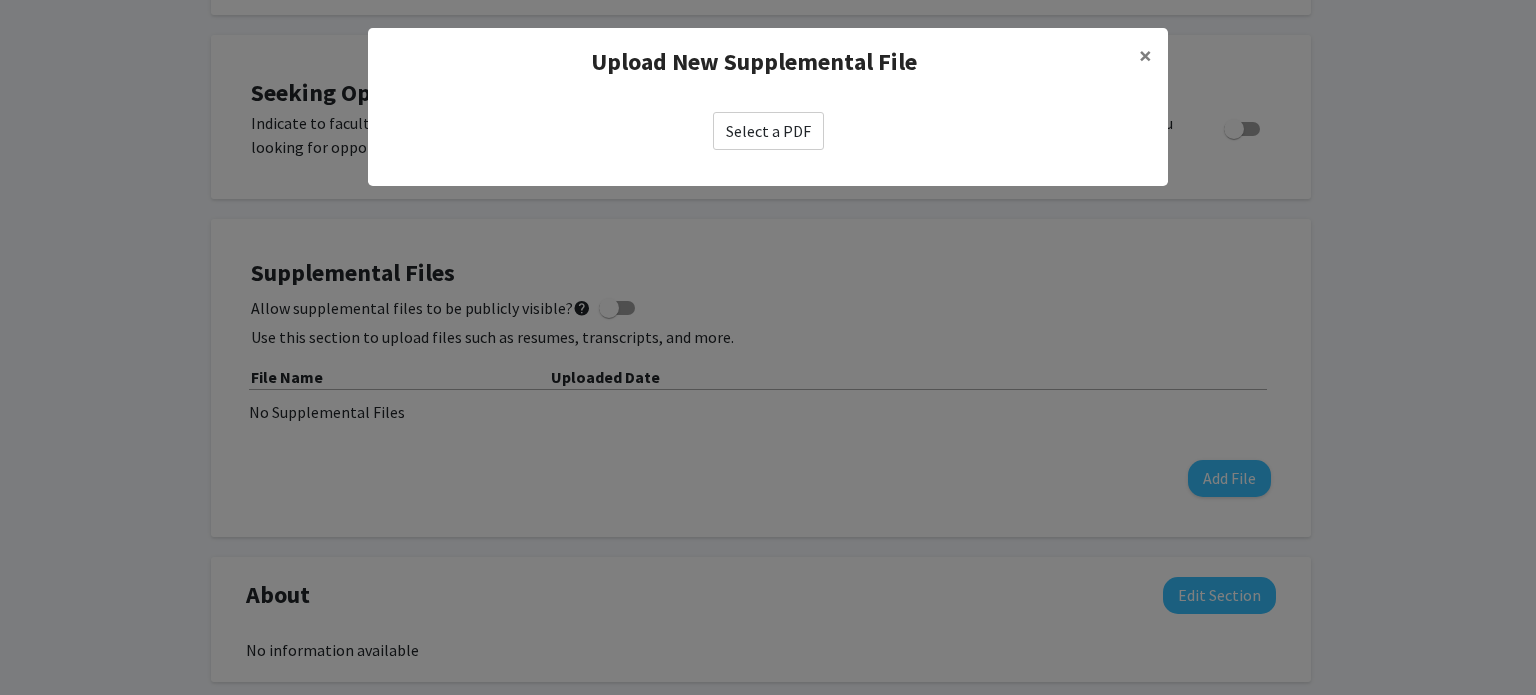 click on "Select a PDF" 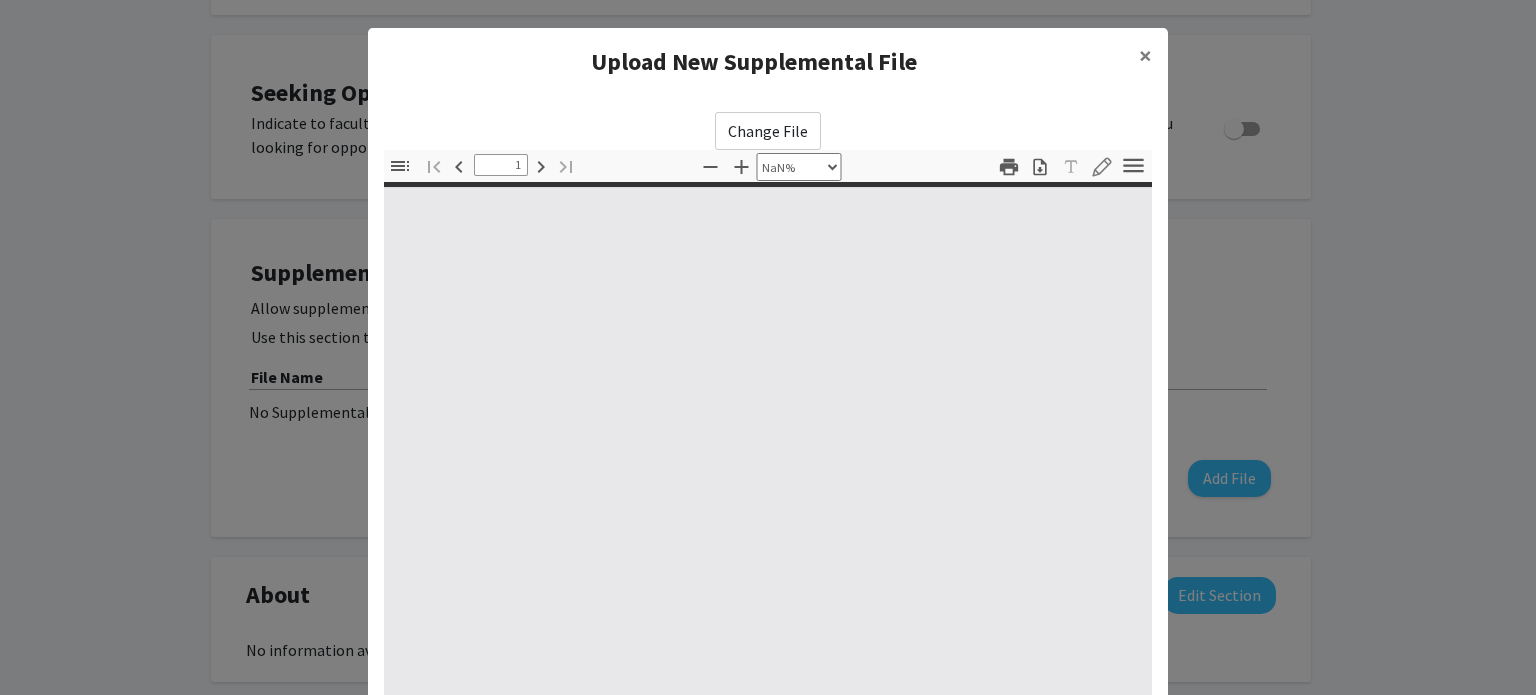 type on "0" 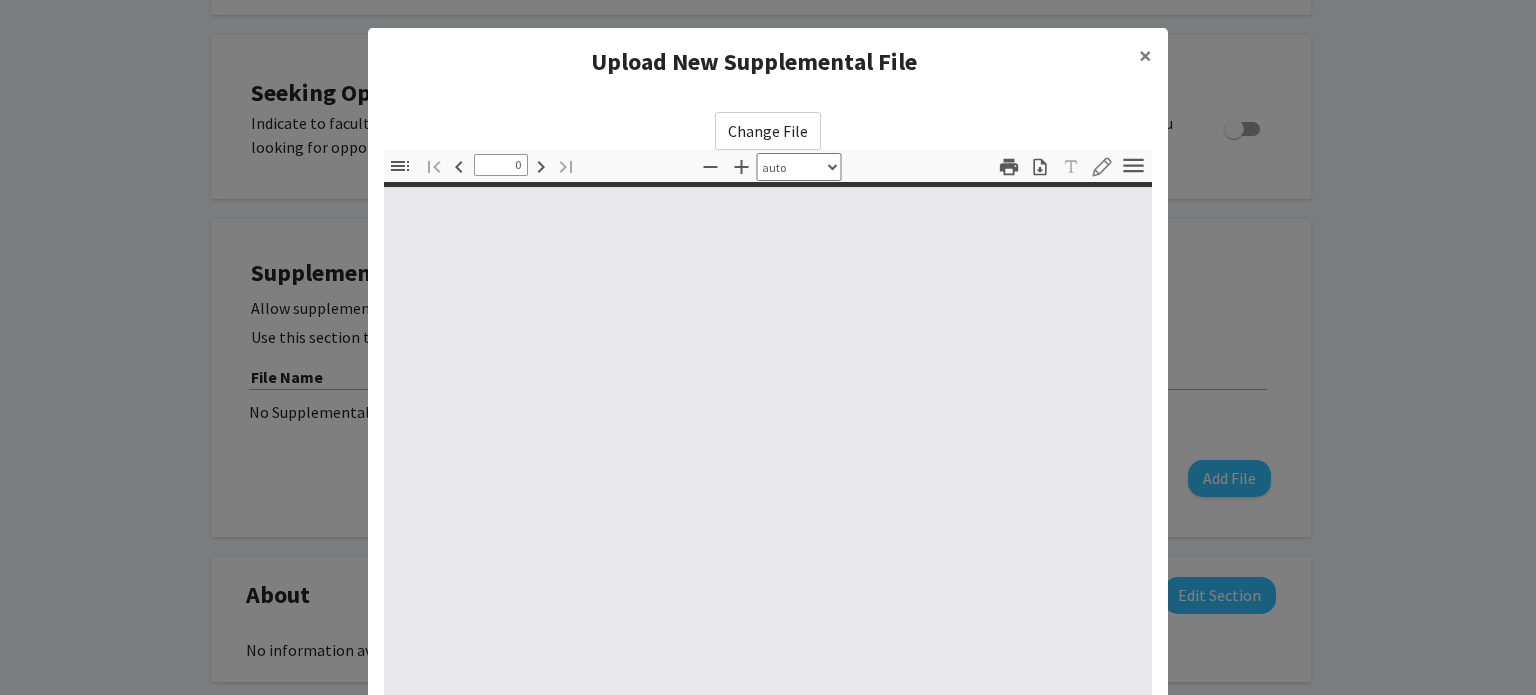 select on "custom" 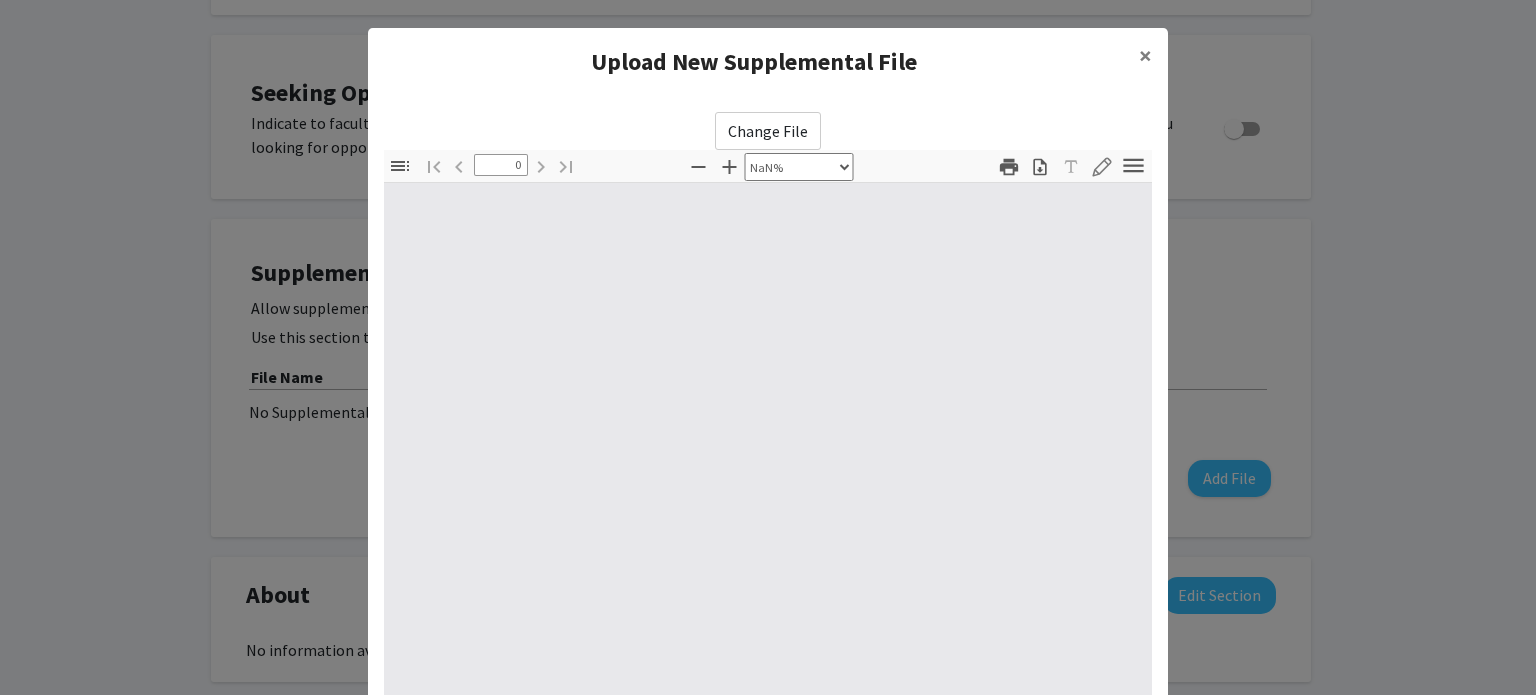 type on "1" 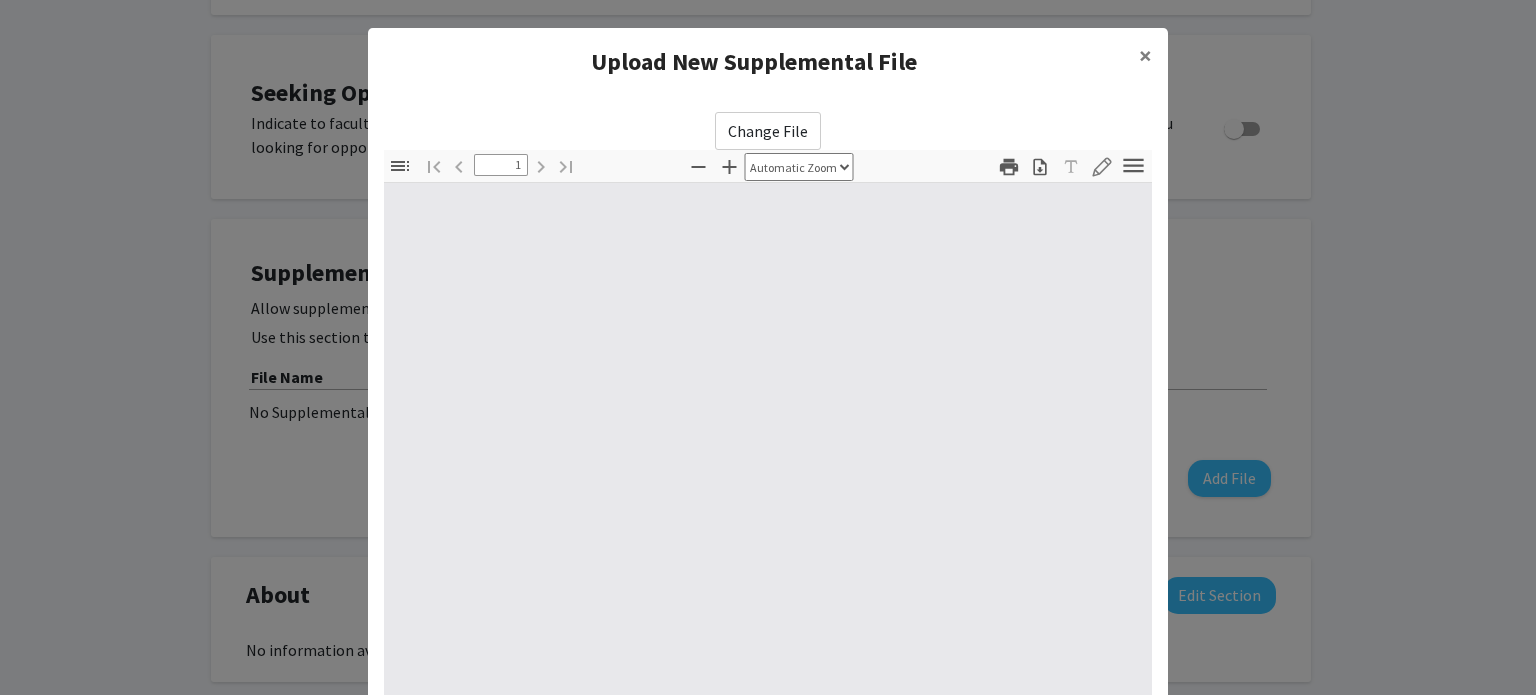 select on "auto" 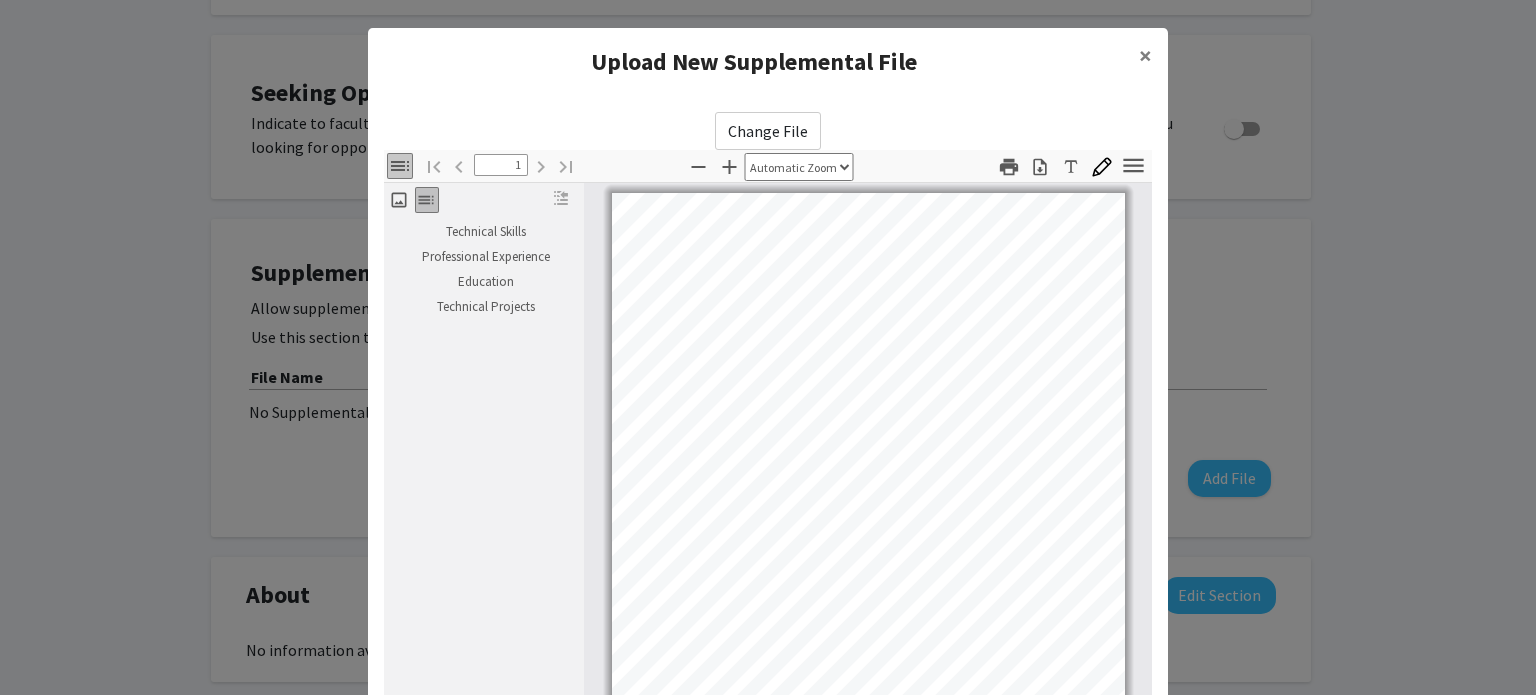 scroll, scrollTop: 3, scrollLeft: 0, axis: vertical 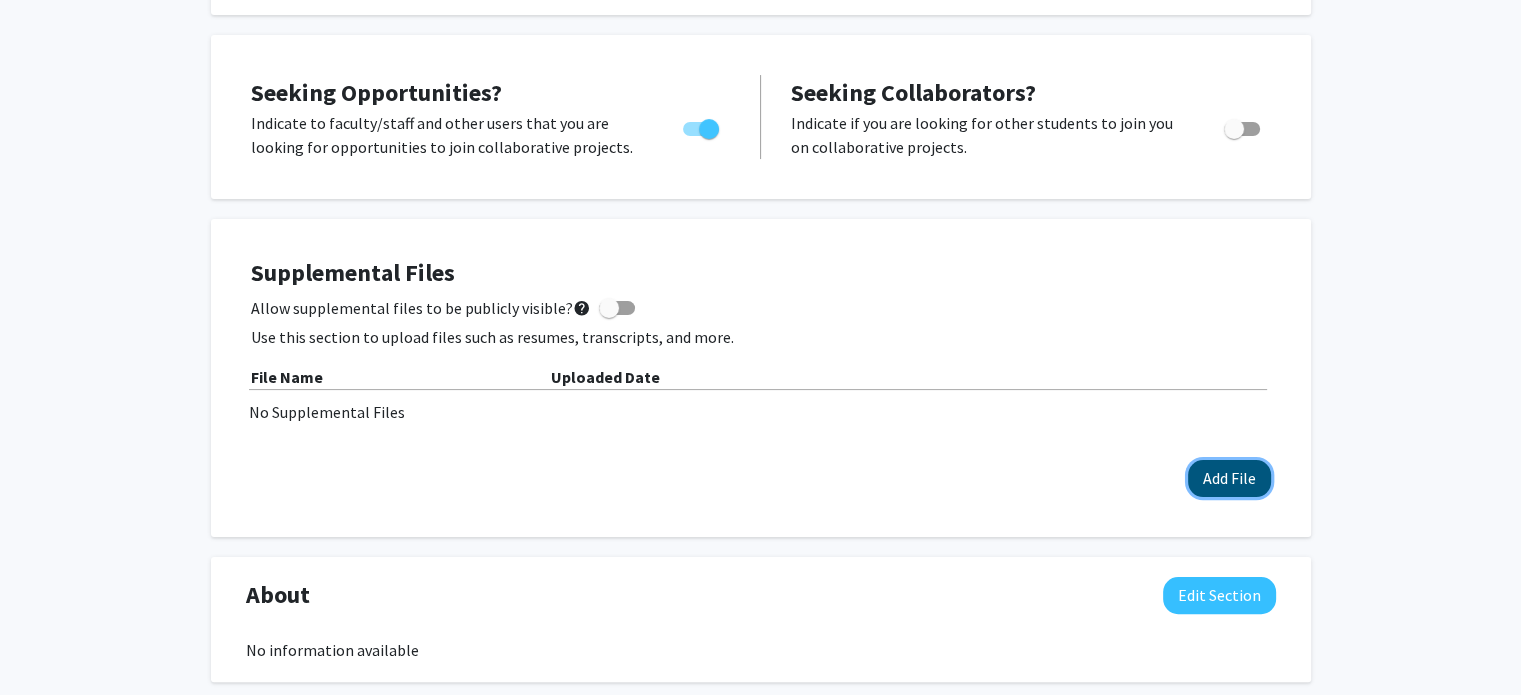 click on "Add File" 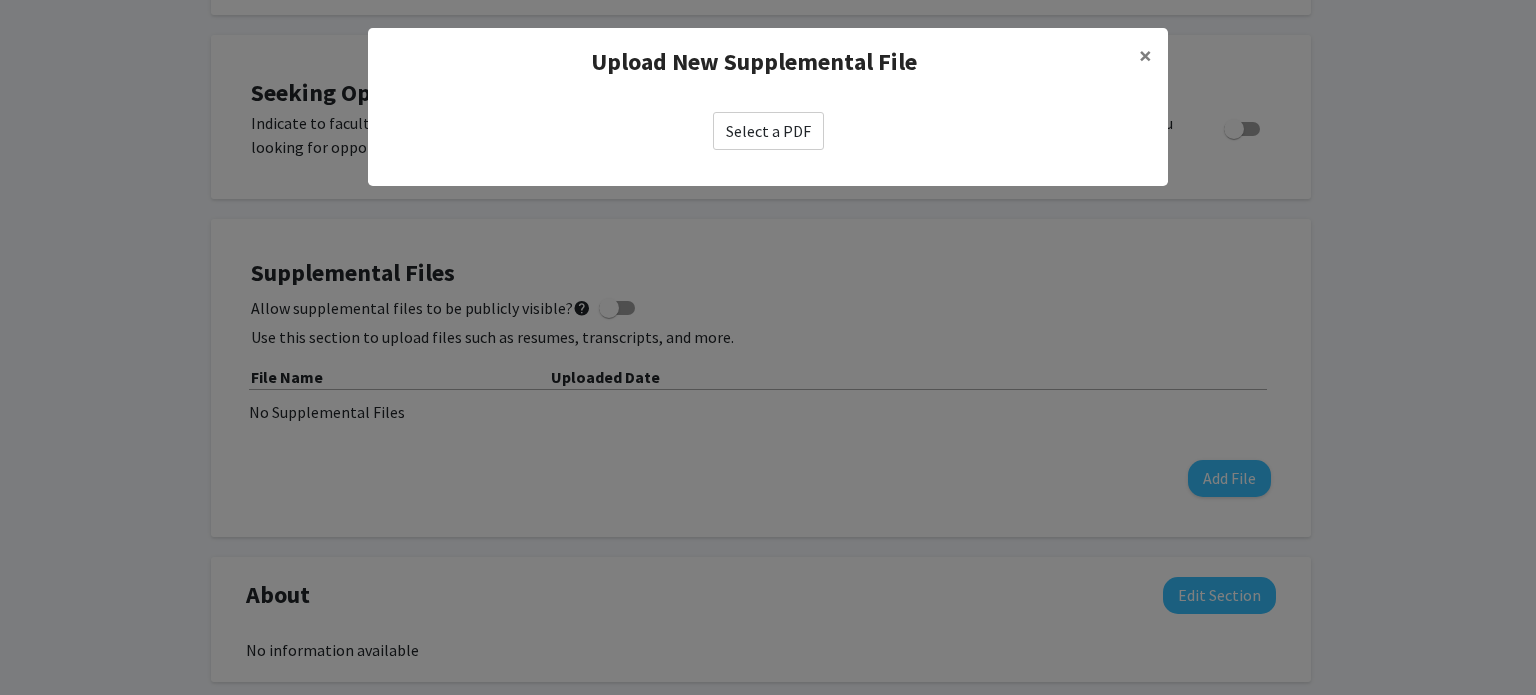 click on "Select a PDF" 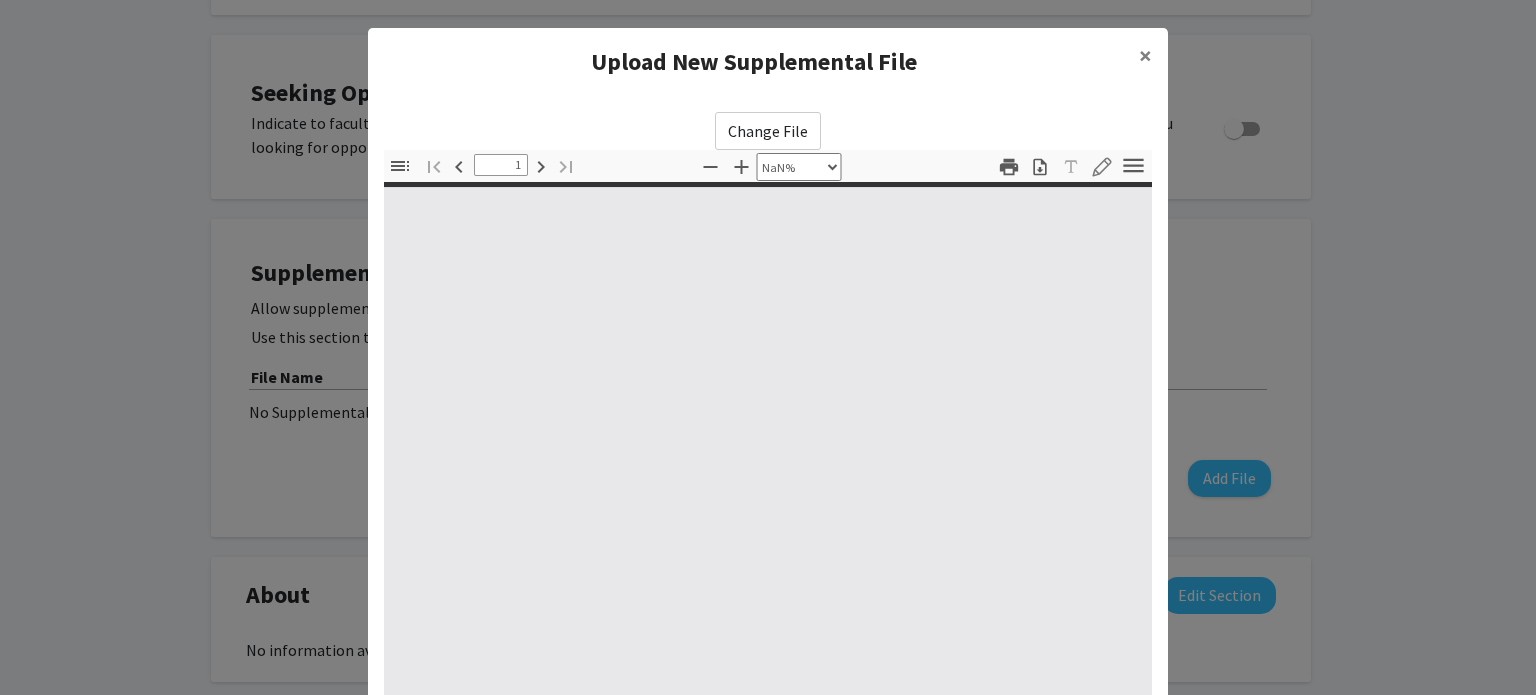 type on "0" 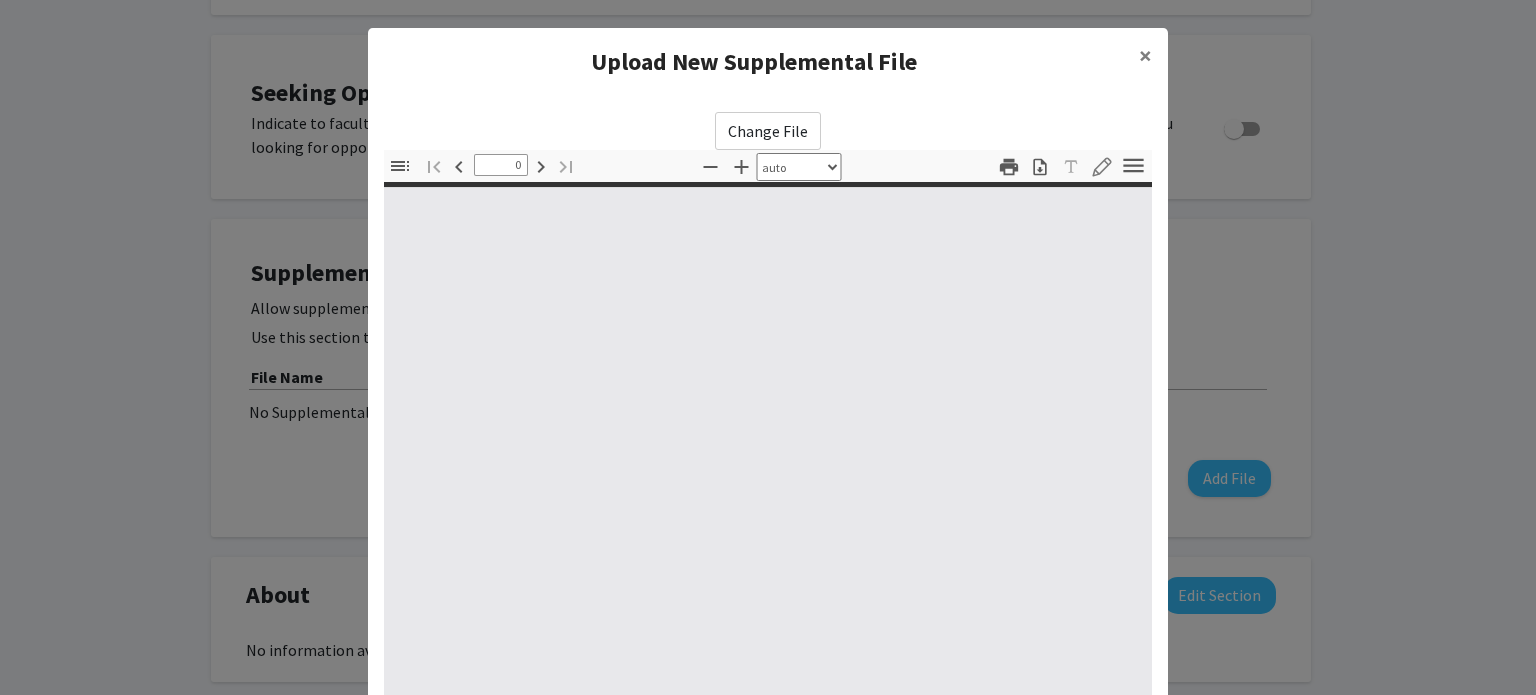 select on "custom" 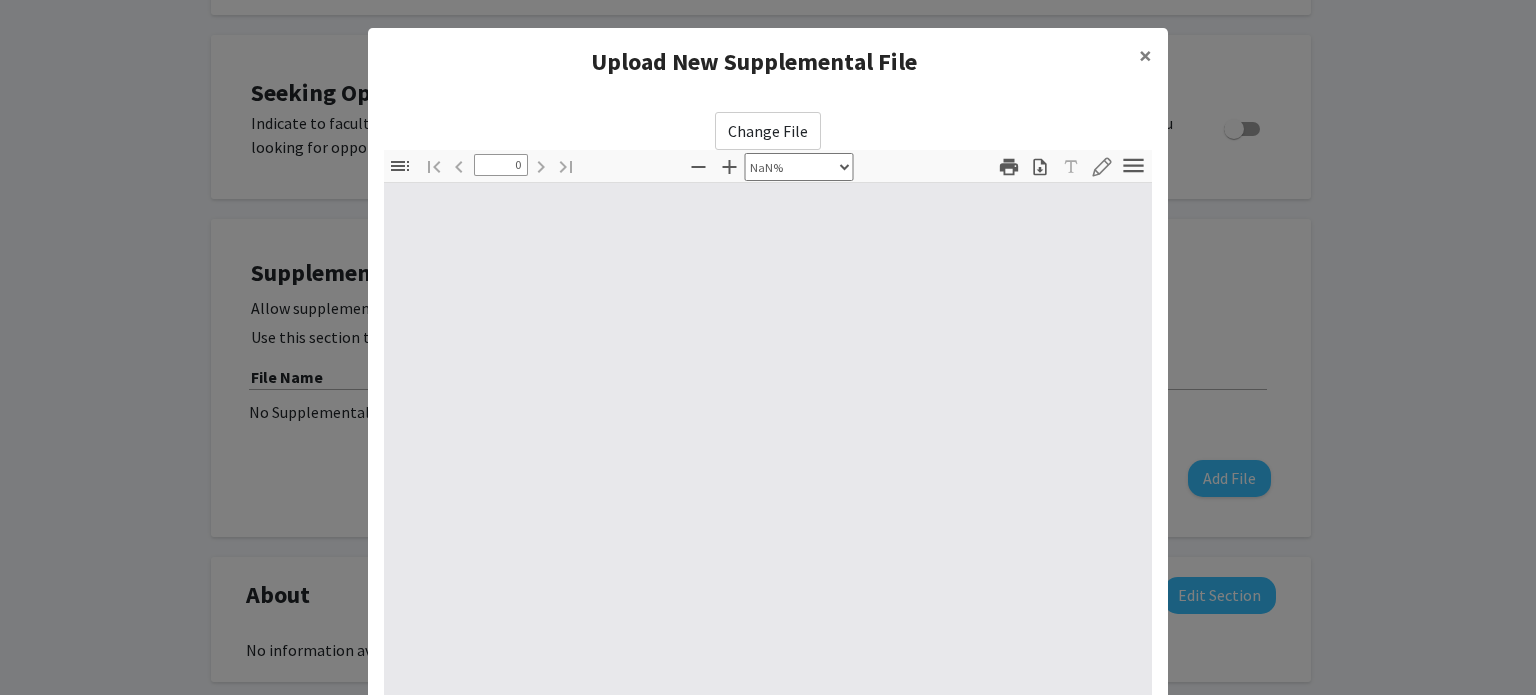 type on "1" 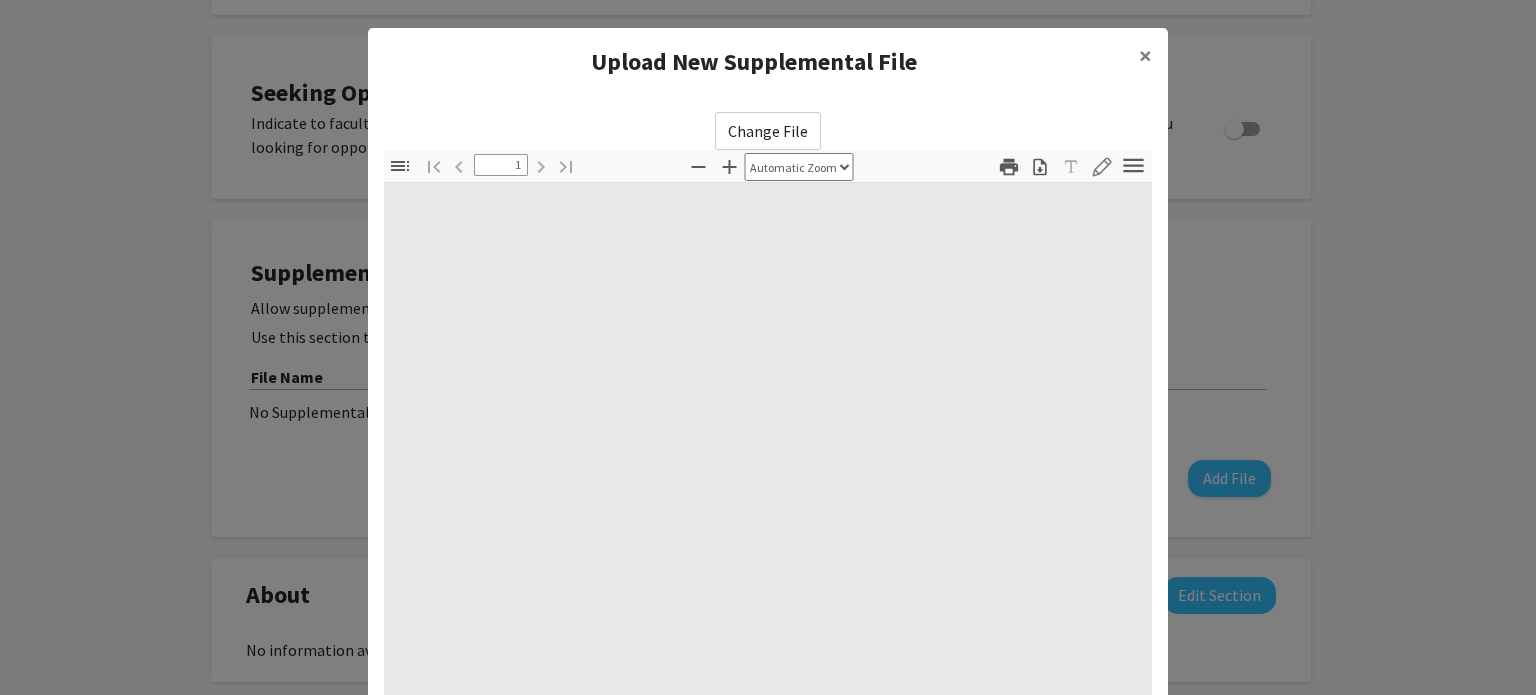 select on "auto" 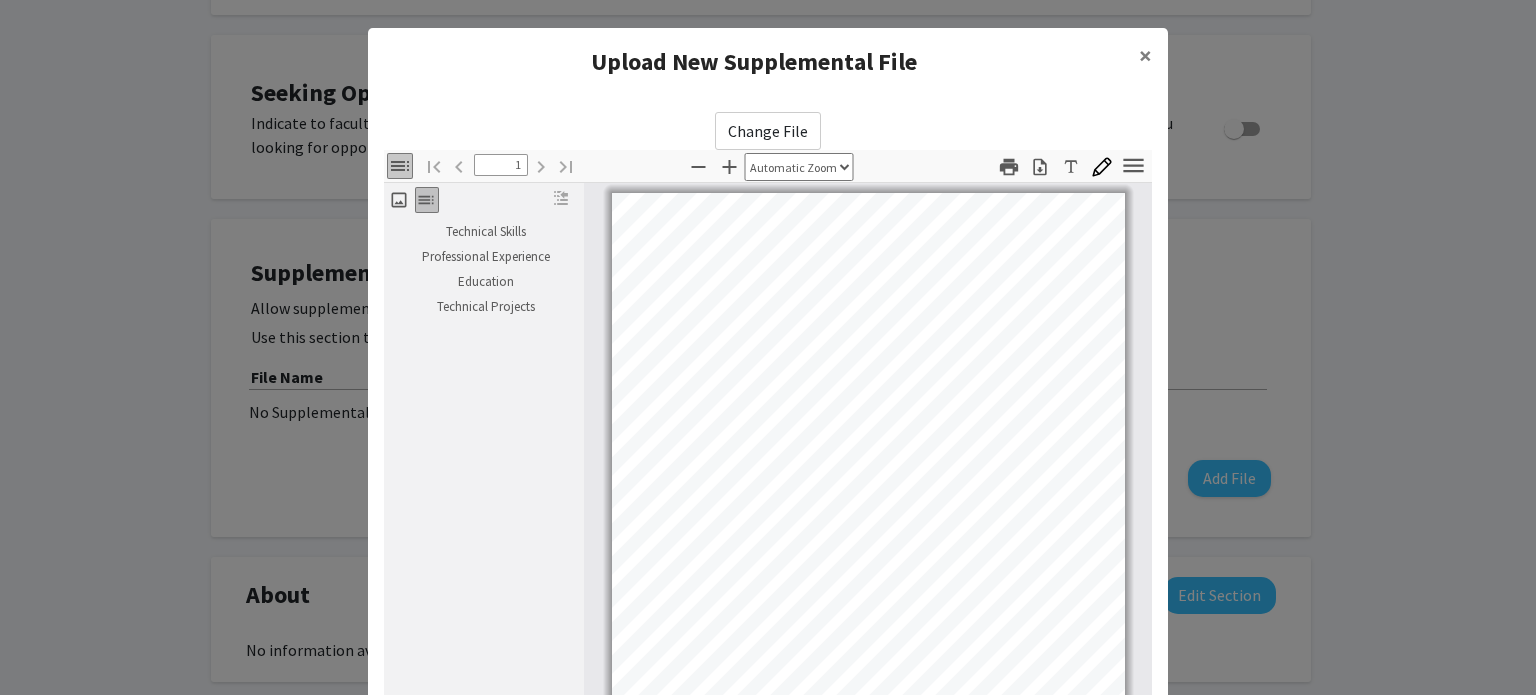 scroll, scrollTop: 3, scrollLeft: 0, axis: vertical 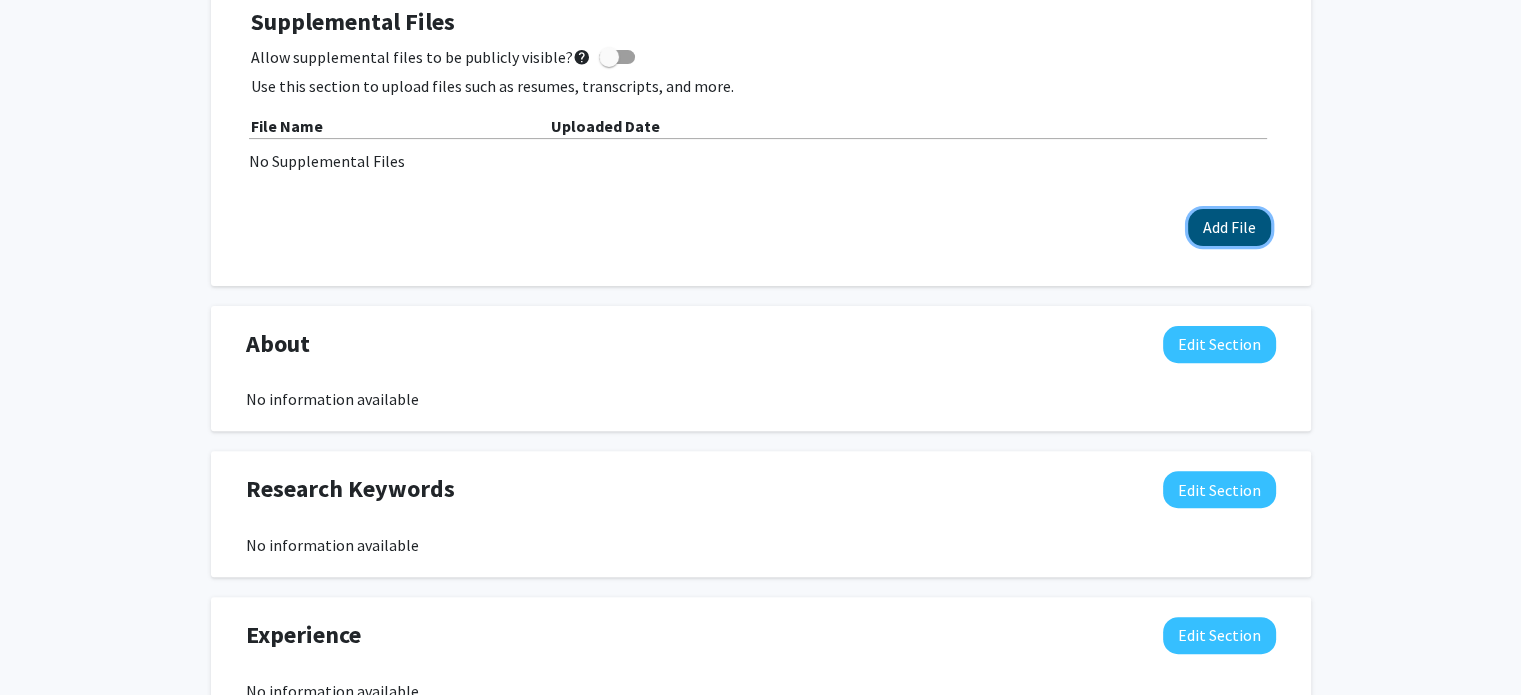click on "Add File" 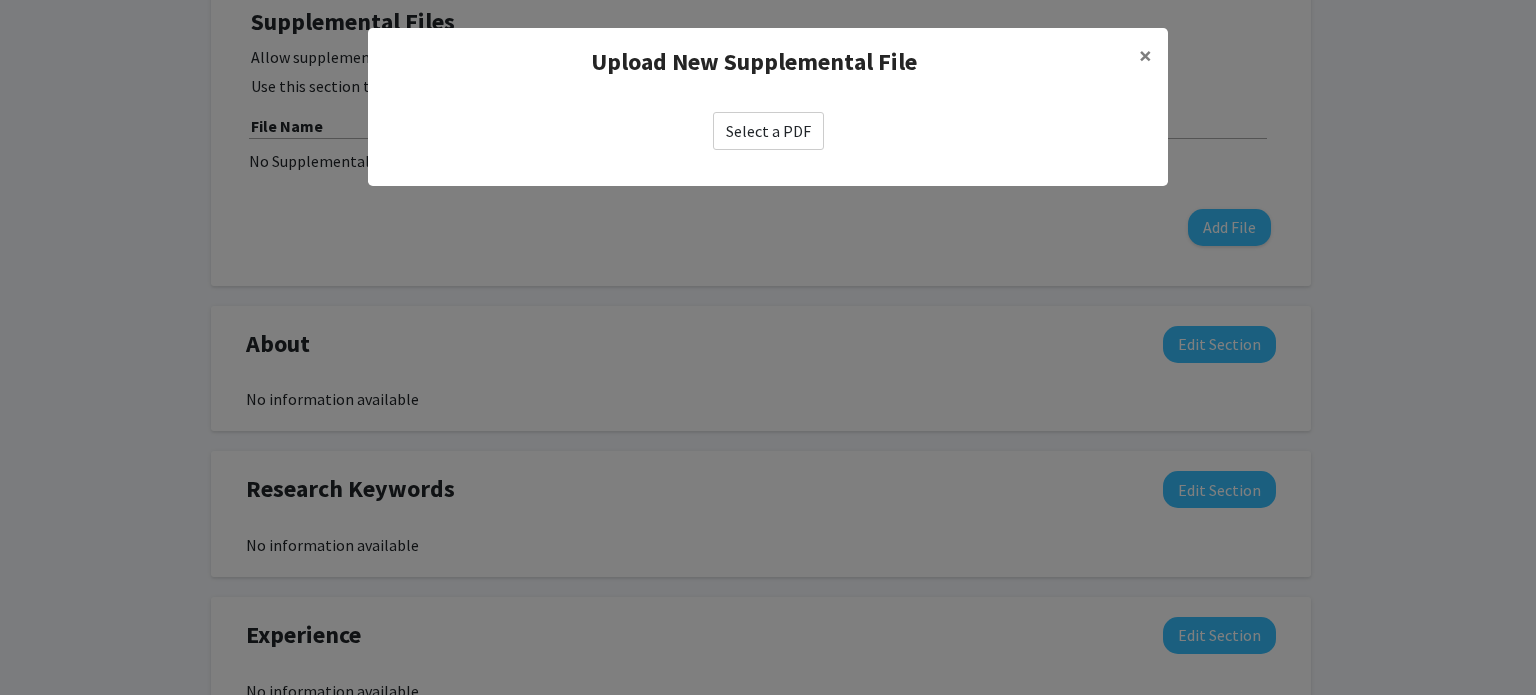 click on "Select a PDF" 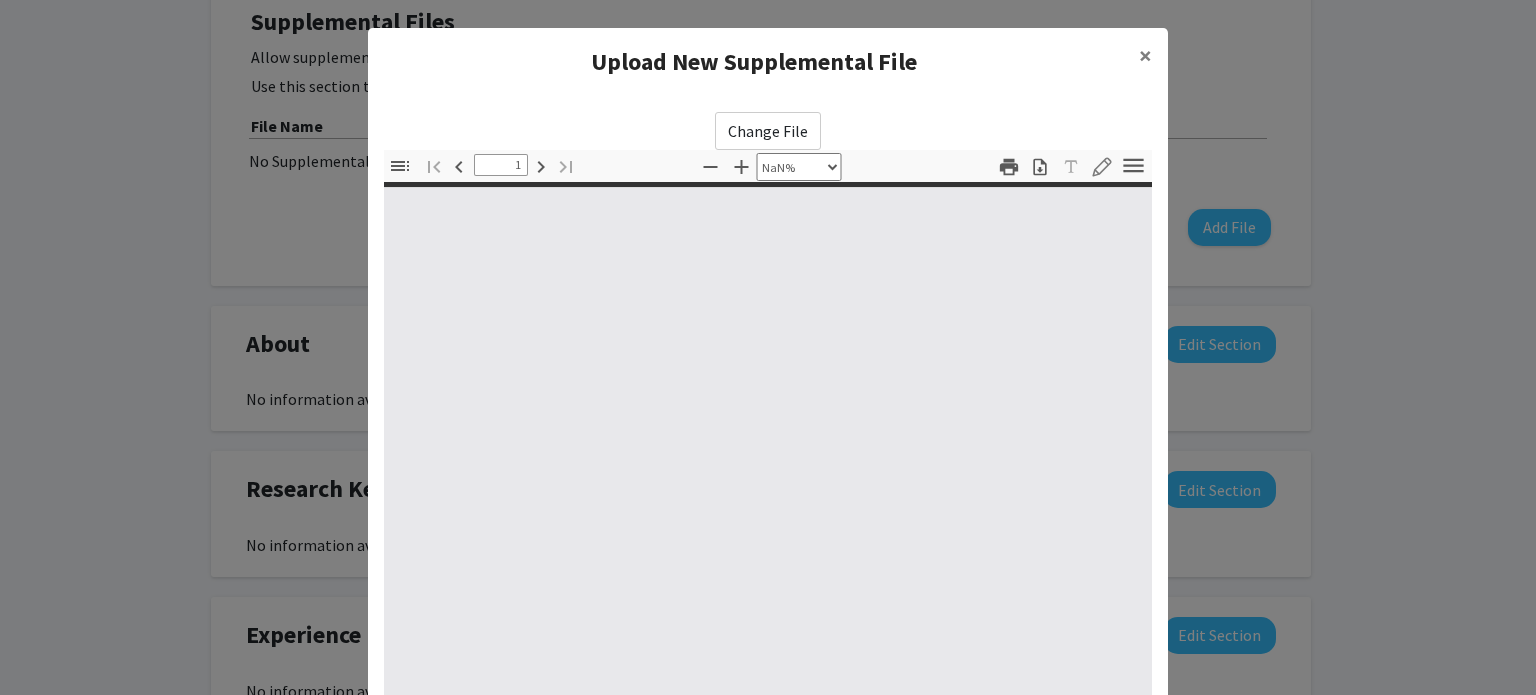 type on "0" 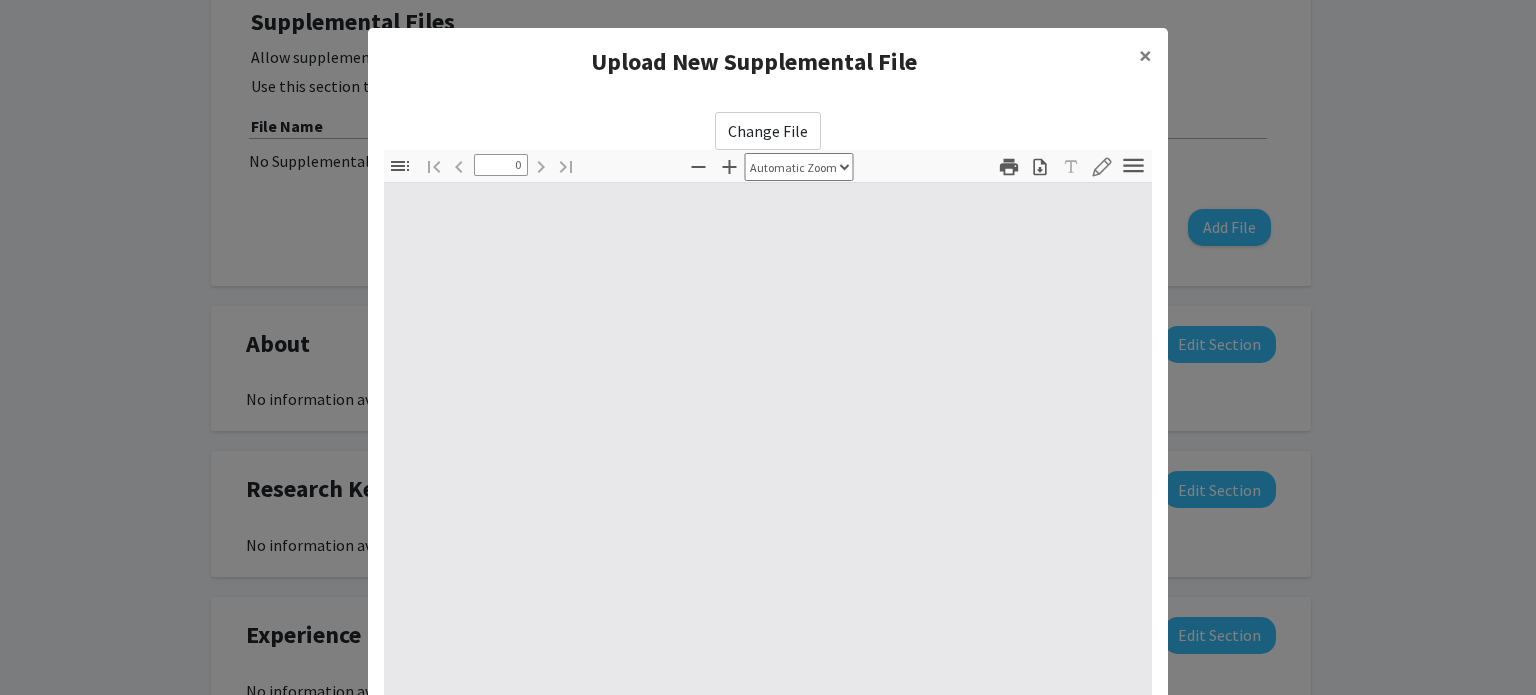 select on "custom" 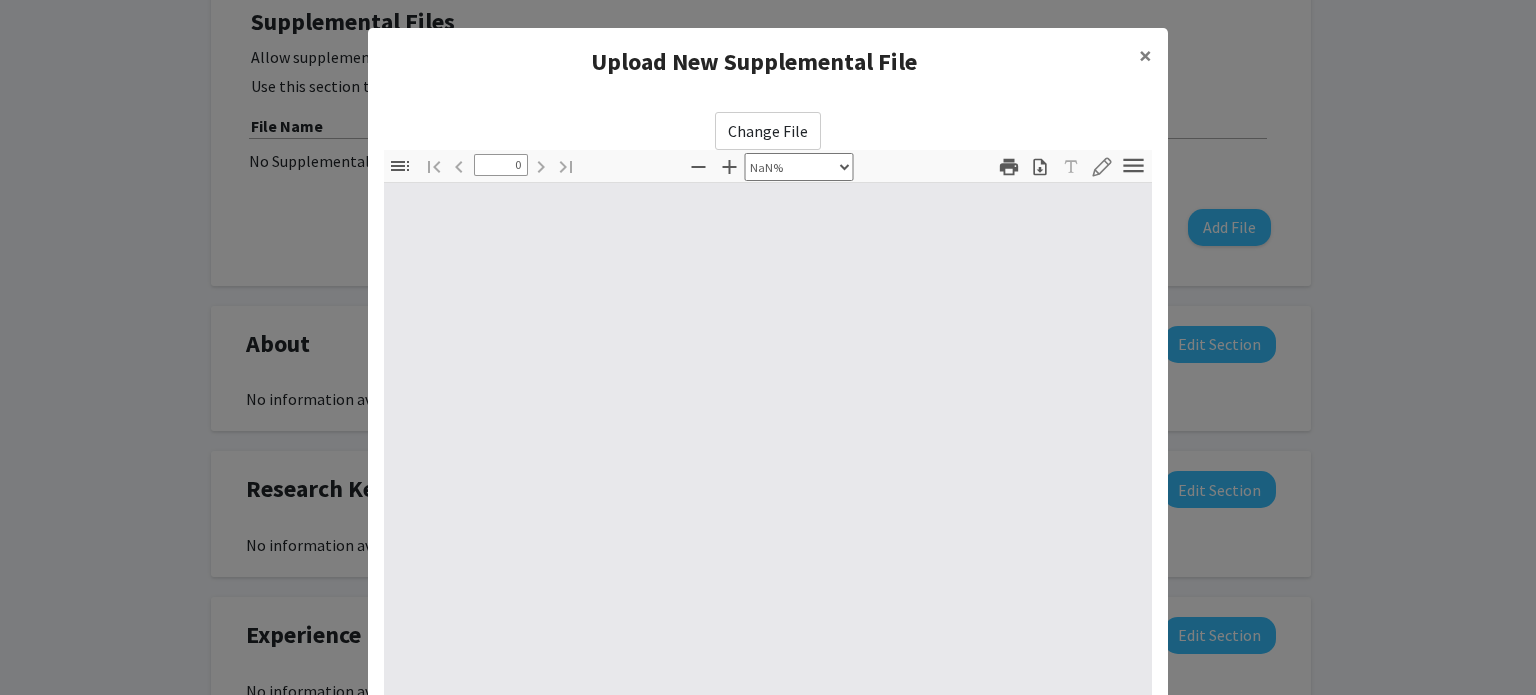 type on "1" 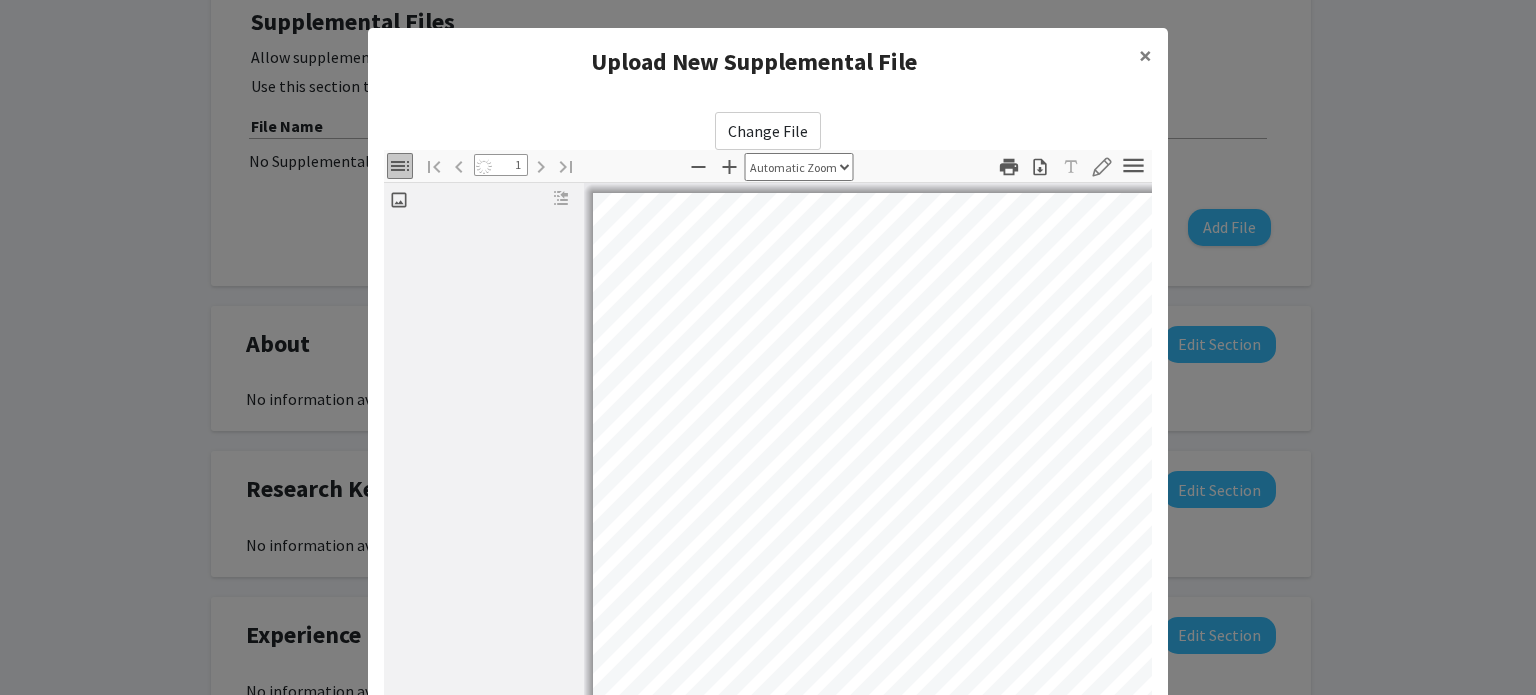 select on "auto" 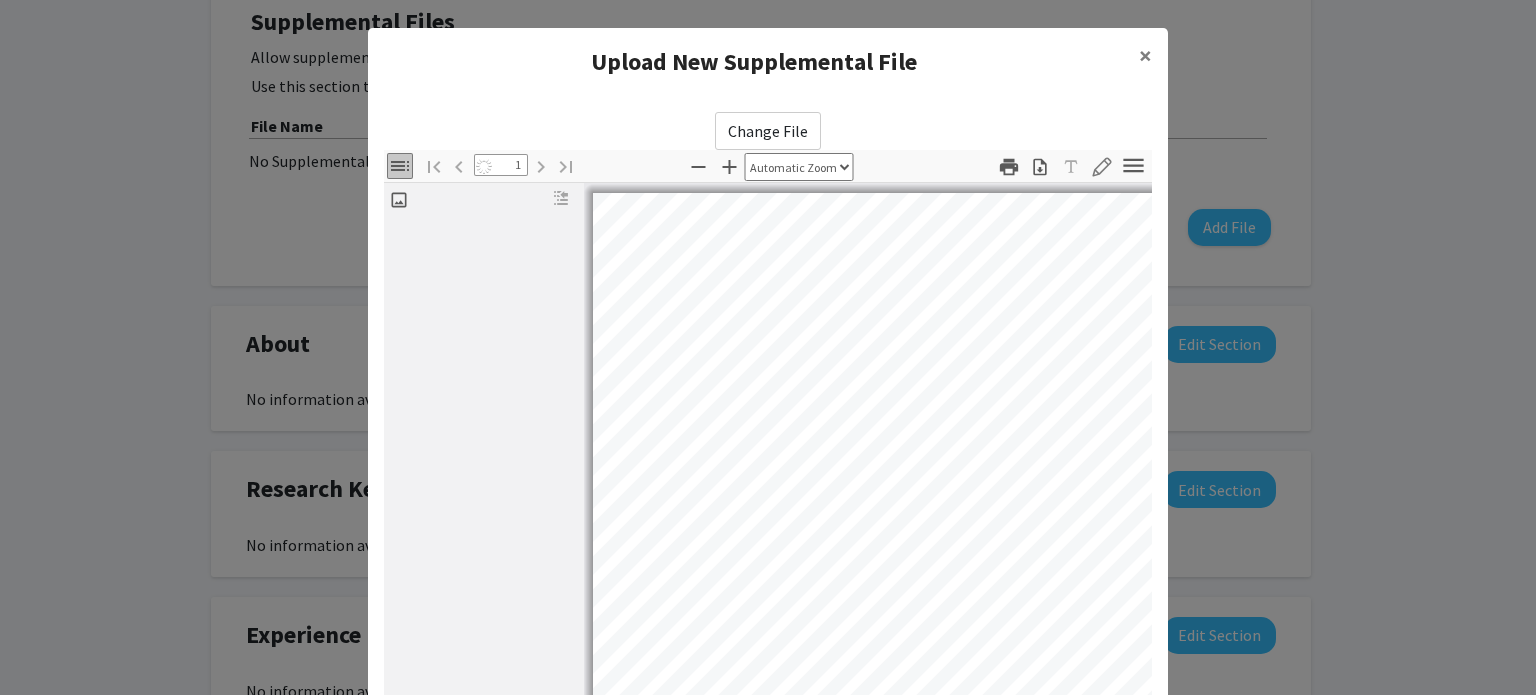scroll, scrollTop: 3, scrollLeft: 0, axis: vertical 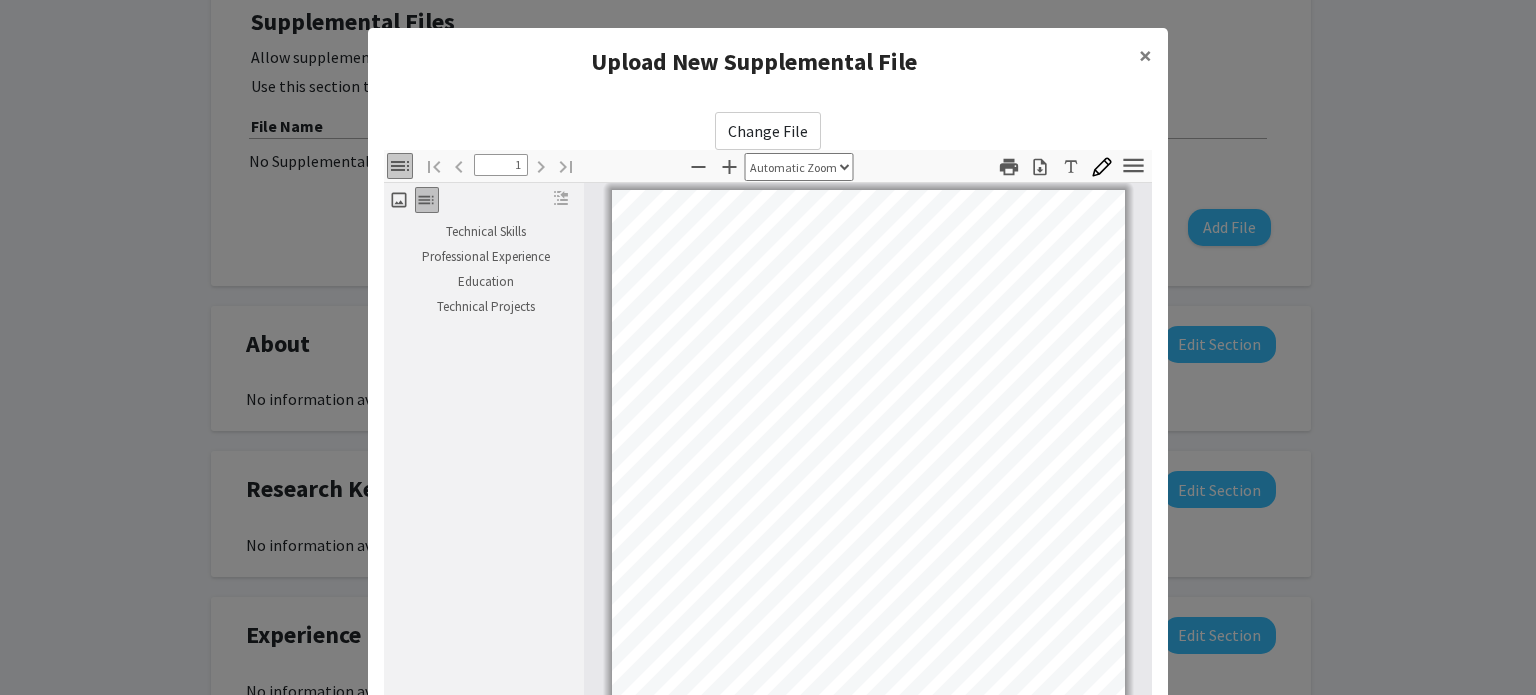 click on "Change File Thumbnails Document Outline Attachments Layers Current Outline Item Technical Skills Professional Experience Education Technical Projects Toggle Sidebar Find Go to First Page Previous 1 of 1 Next Go to Last Page Zoom Out Zoom In Automatic Zoom Actual Size Page Fit Page Width 50% 100% 125% 150% 200% 300% 400% NaN% Hand Tool Text Selection Tool Presentation Mode Open Print Download Text Draw Tools Color #000000 Size Color #000000 Thickness Opacity Presentation Mode Open Print Download Go to First Page Previous Next Go to Last Page Rotate Clockwise Rotate Counterclockwise Text Selection Tool Hand Tool Page Scrolling Vertical Scrolling Horizontal Scrolling Wrapped Scrolling No Spreads Odd Spreads Even Spreads Document Properties… Multiple search terms. Each line is a search term. Previous Next Highlight All Match Case Current page only Pages (e.g. 6-10 or 2,4) Whole Words multiple search terms separated by word boundaries Ignore accents and diacritics Fuzzy search More Information Less Information" 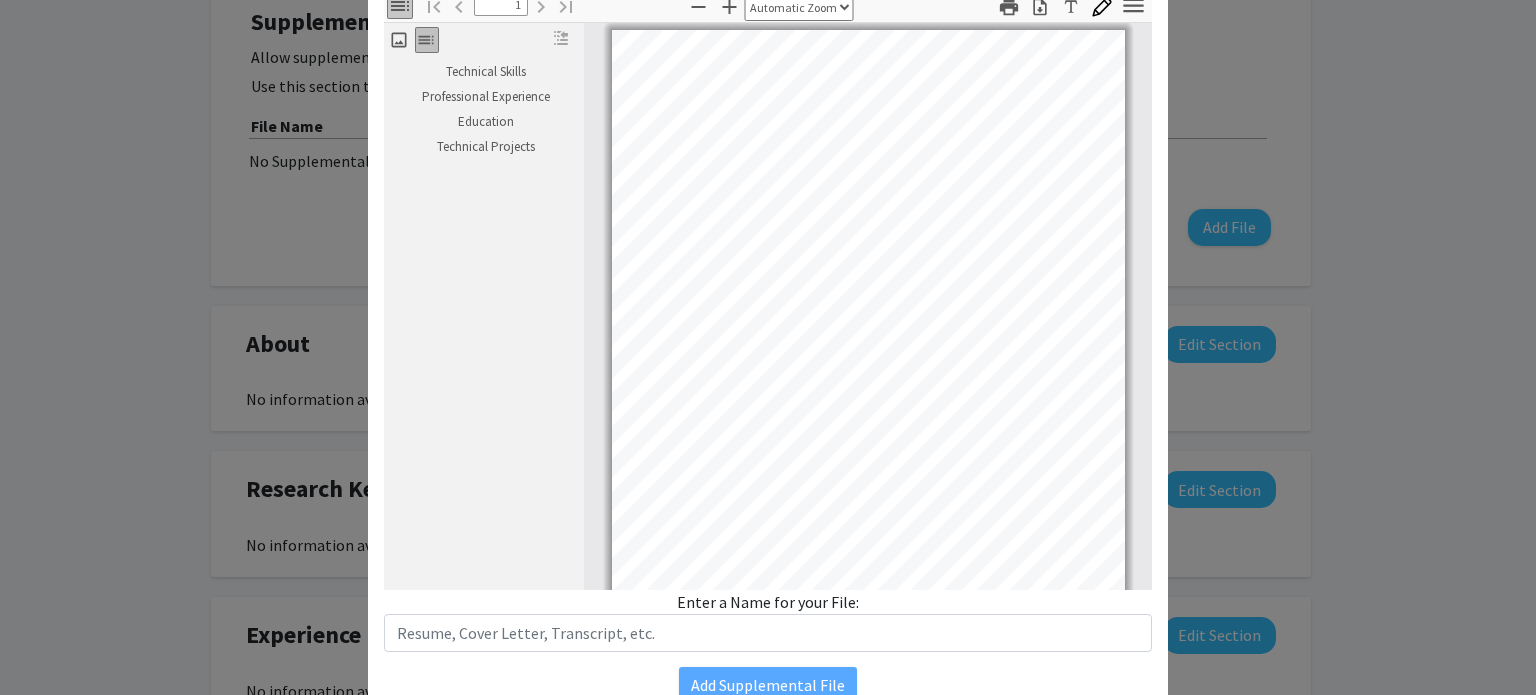 scroll, scrollTop: 200, scrollLeft: 0, axis: vertical 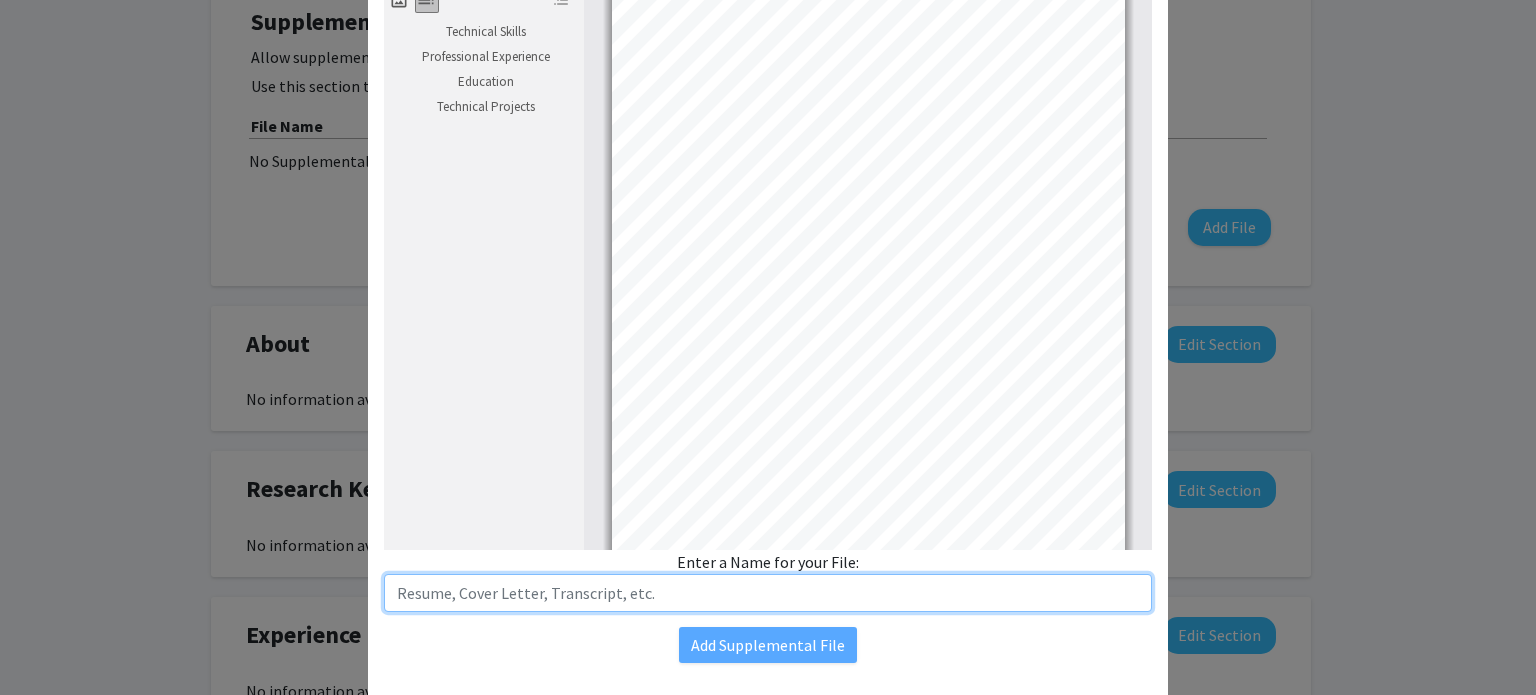 click at bounding box center [768, 593] 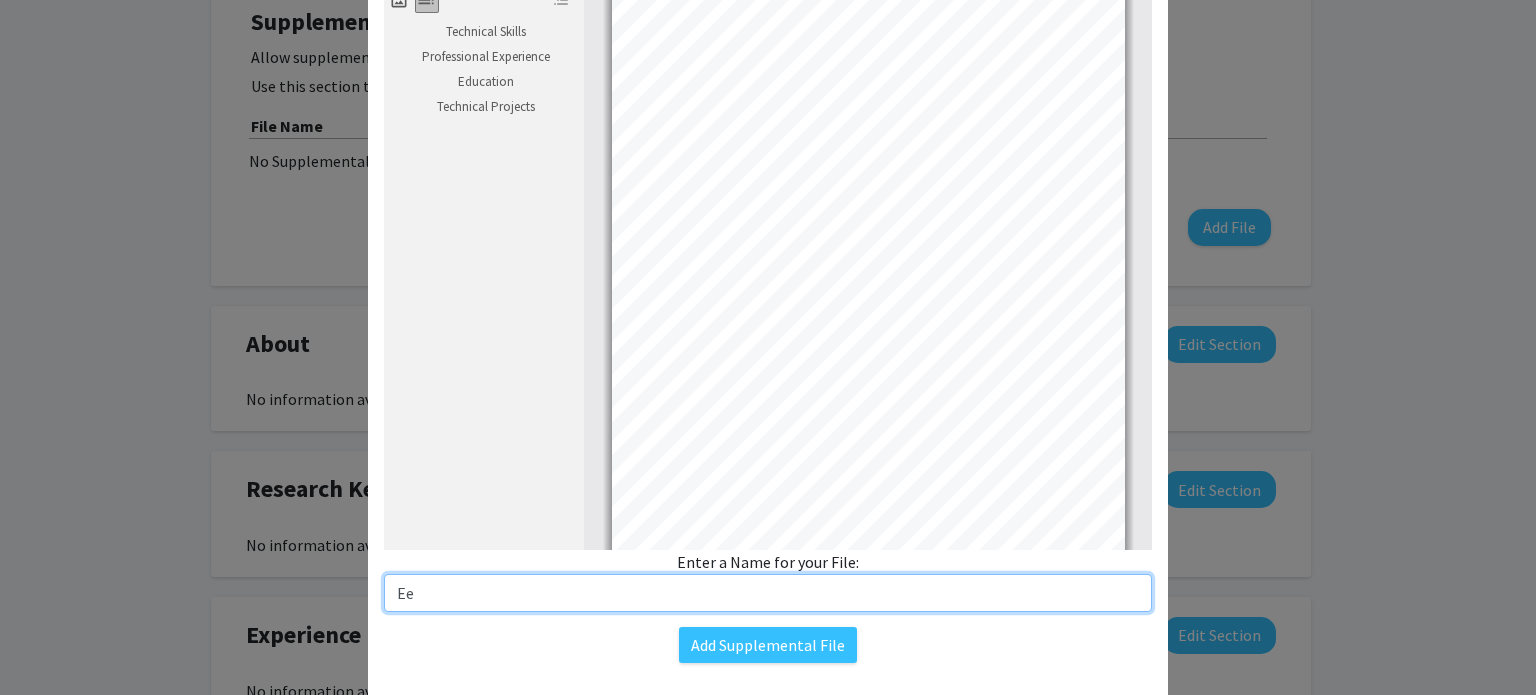 type on "E" 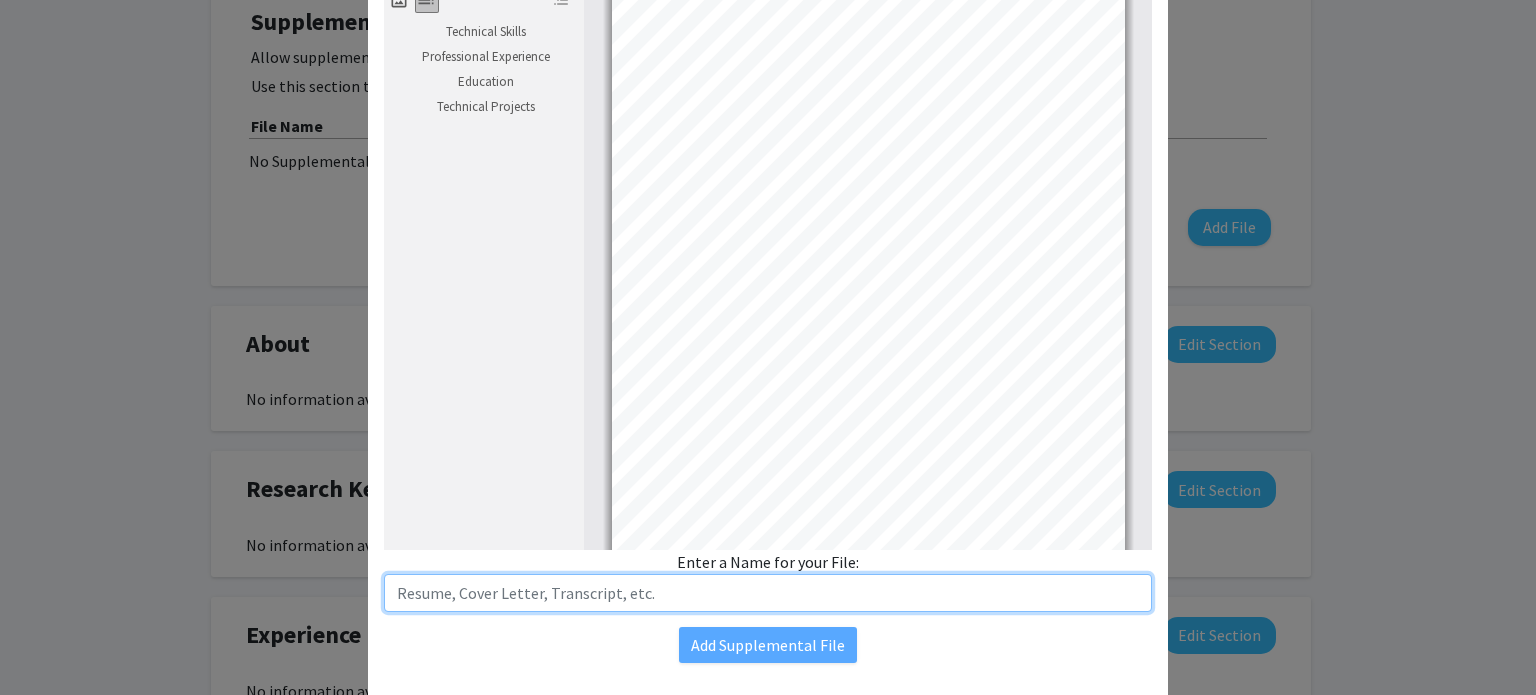 type on "r" 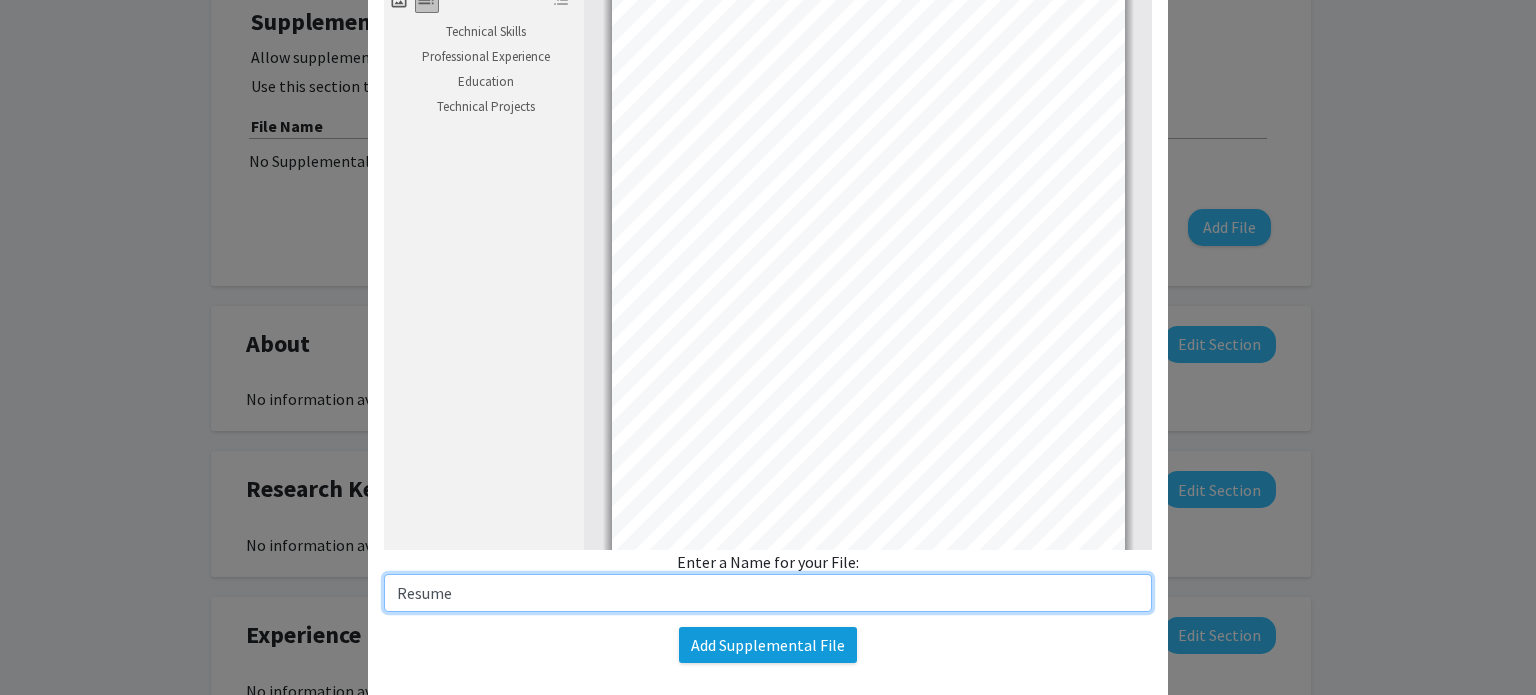 type on "Resume" 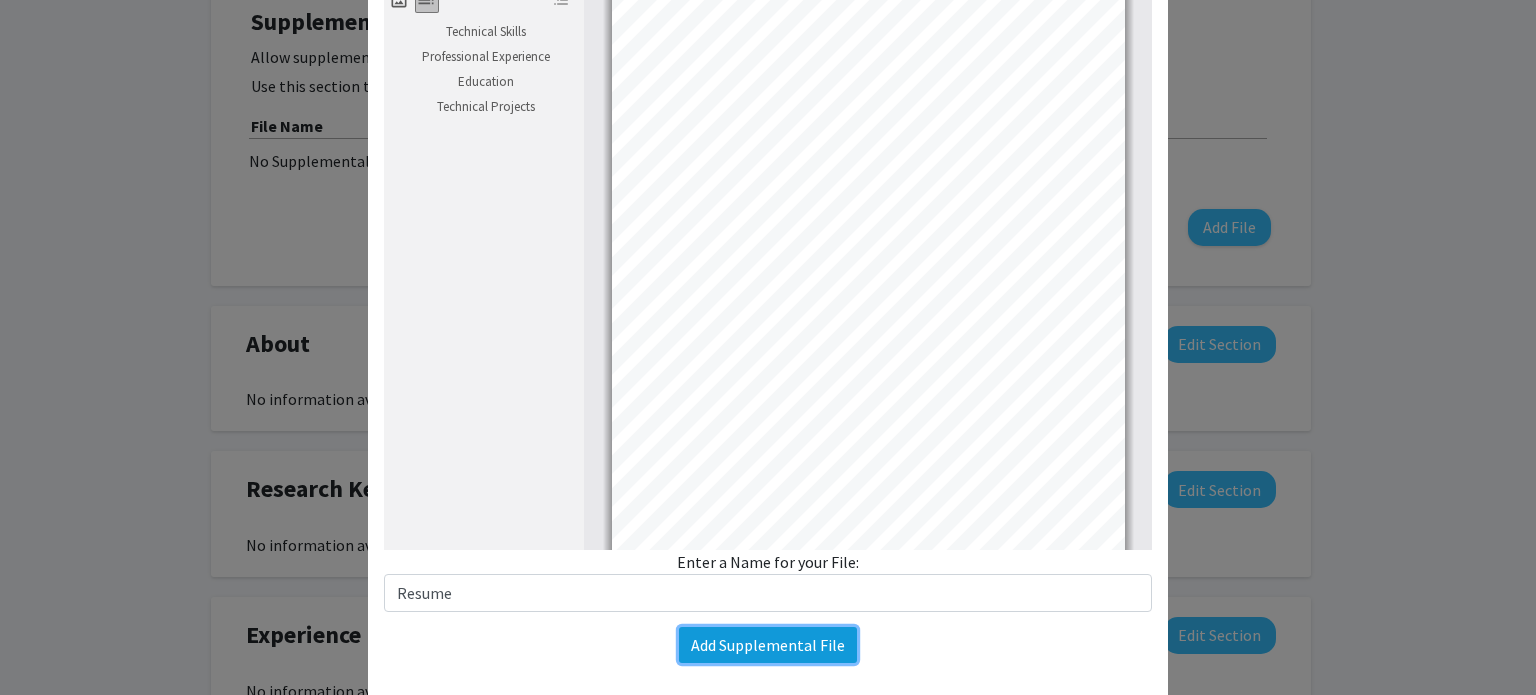 click on "Add Supplemental File" 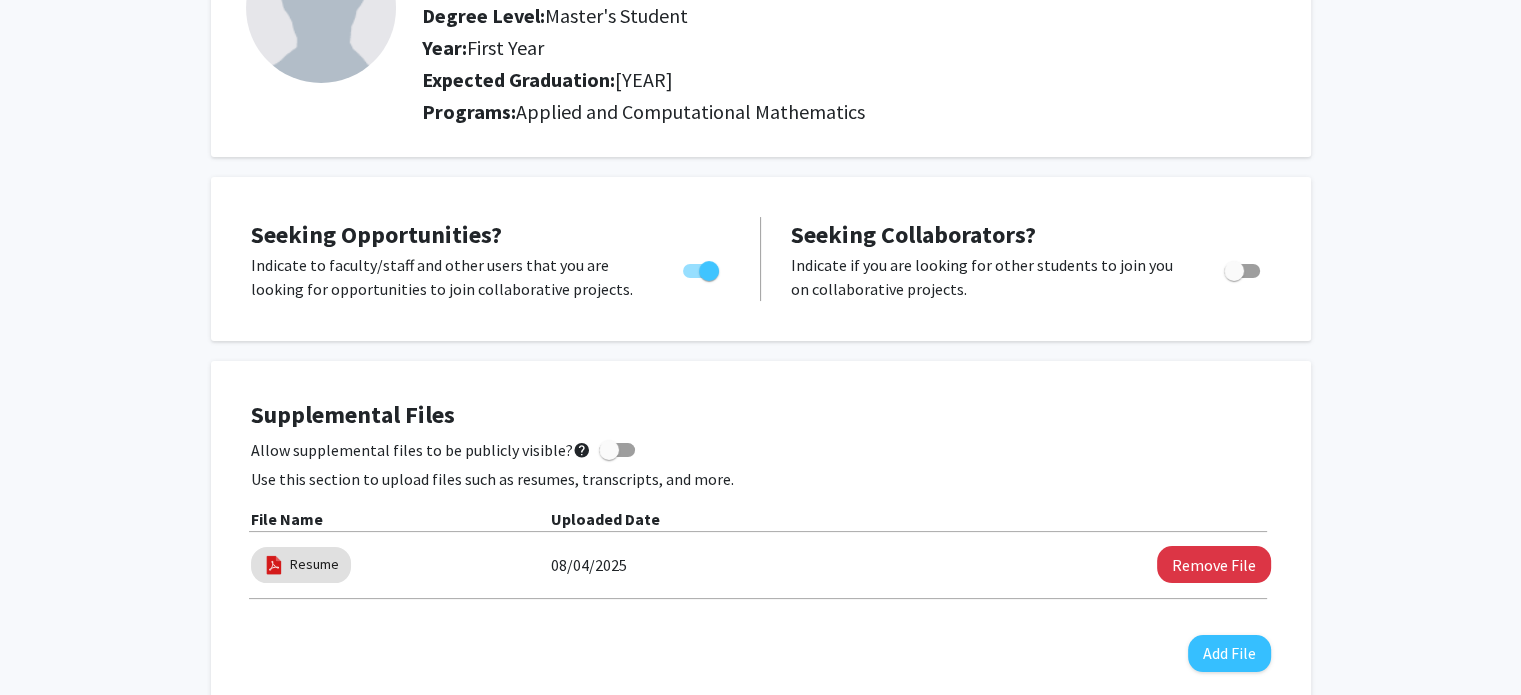 scroll, scrollTop: 0, scrollLeft: 0, axis: both 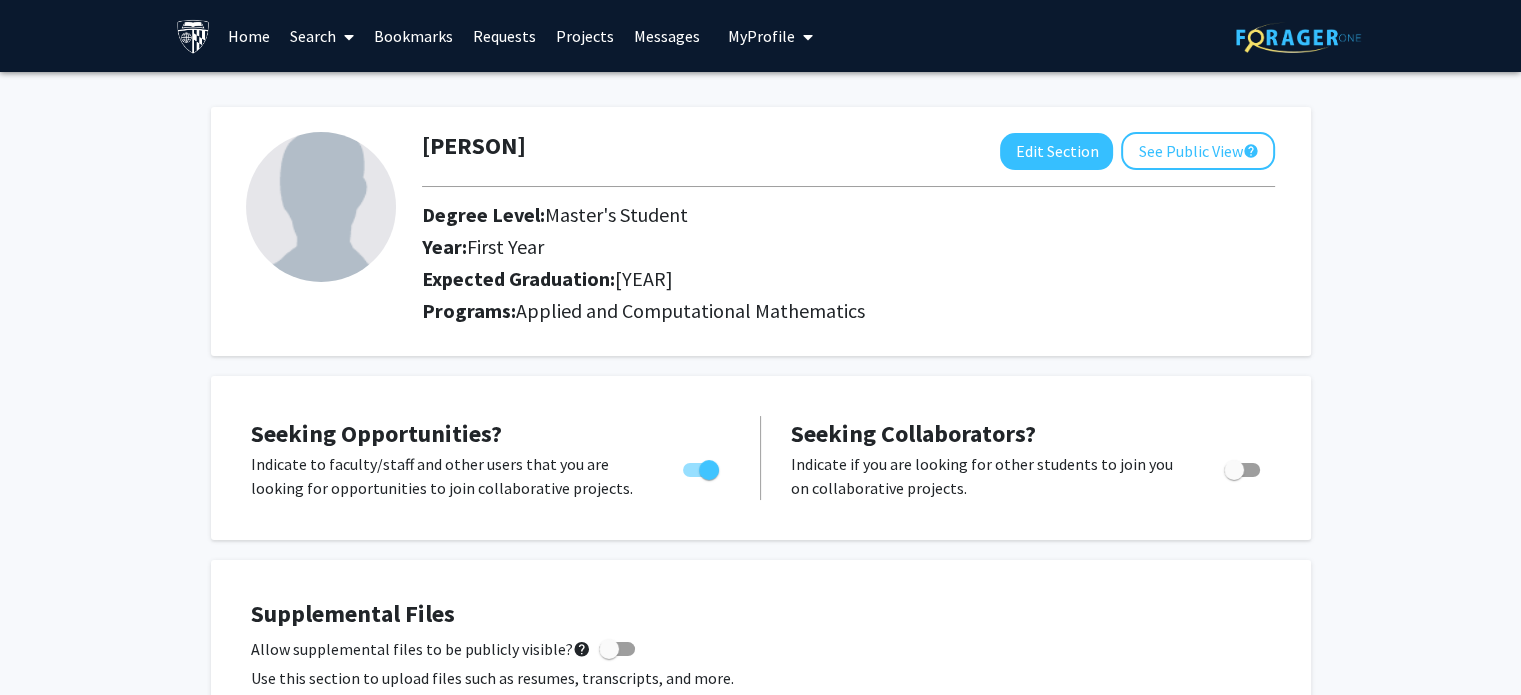 click on "Projects" at bounding box center [585, 36] 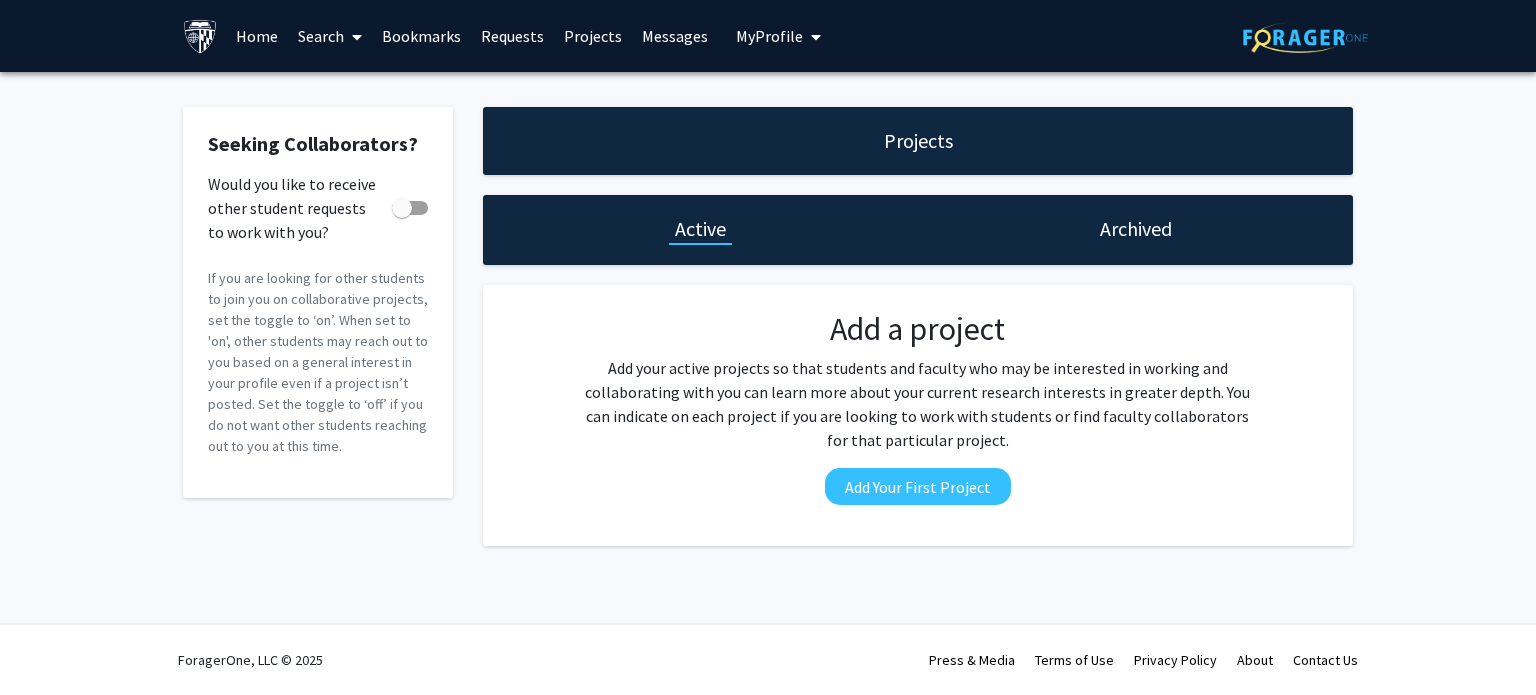 click on "Requests" at bounding box center [512, 36] 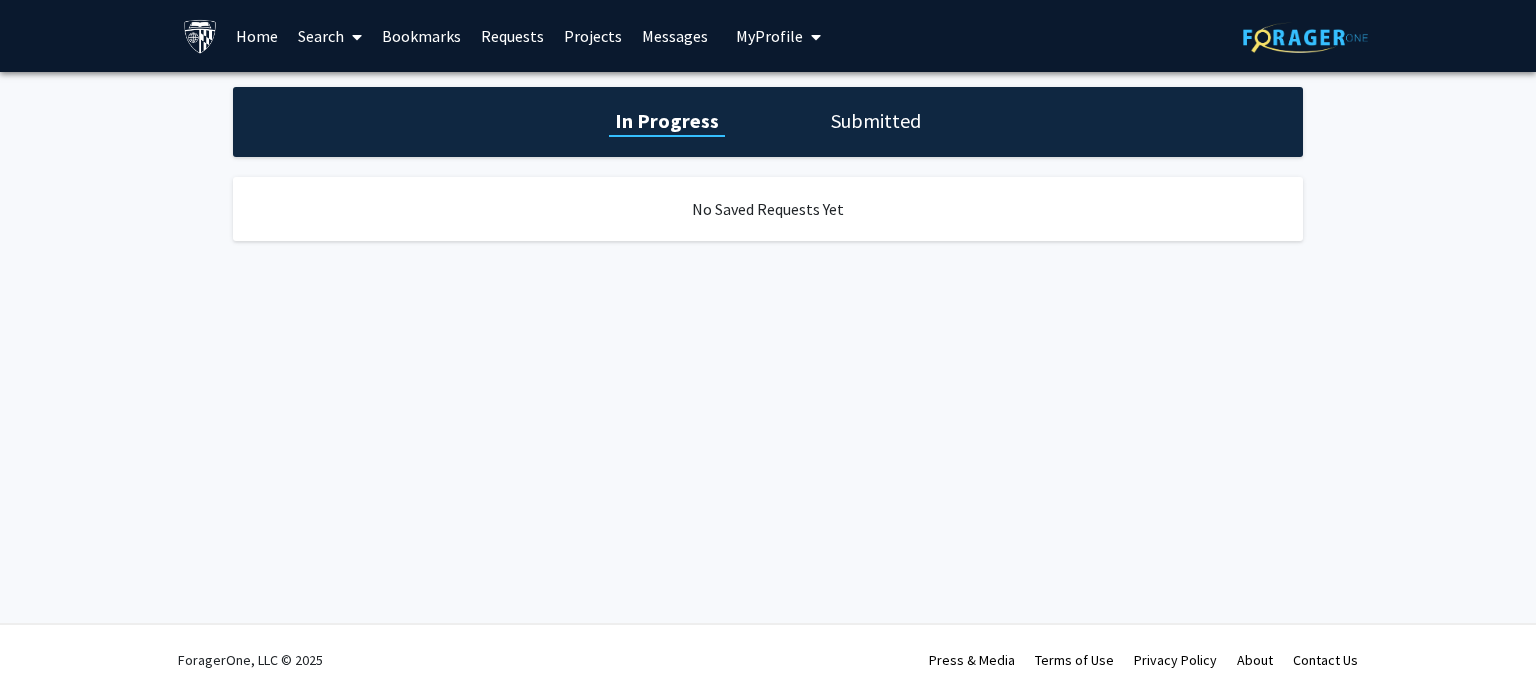 click on "Bookmarks" at bounding box center (421, 36) 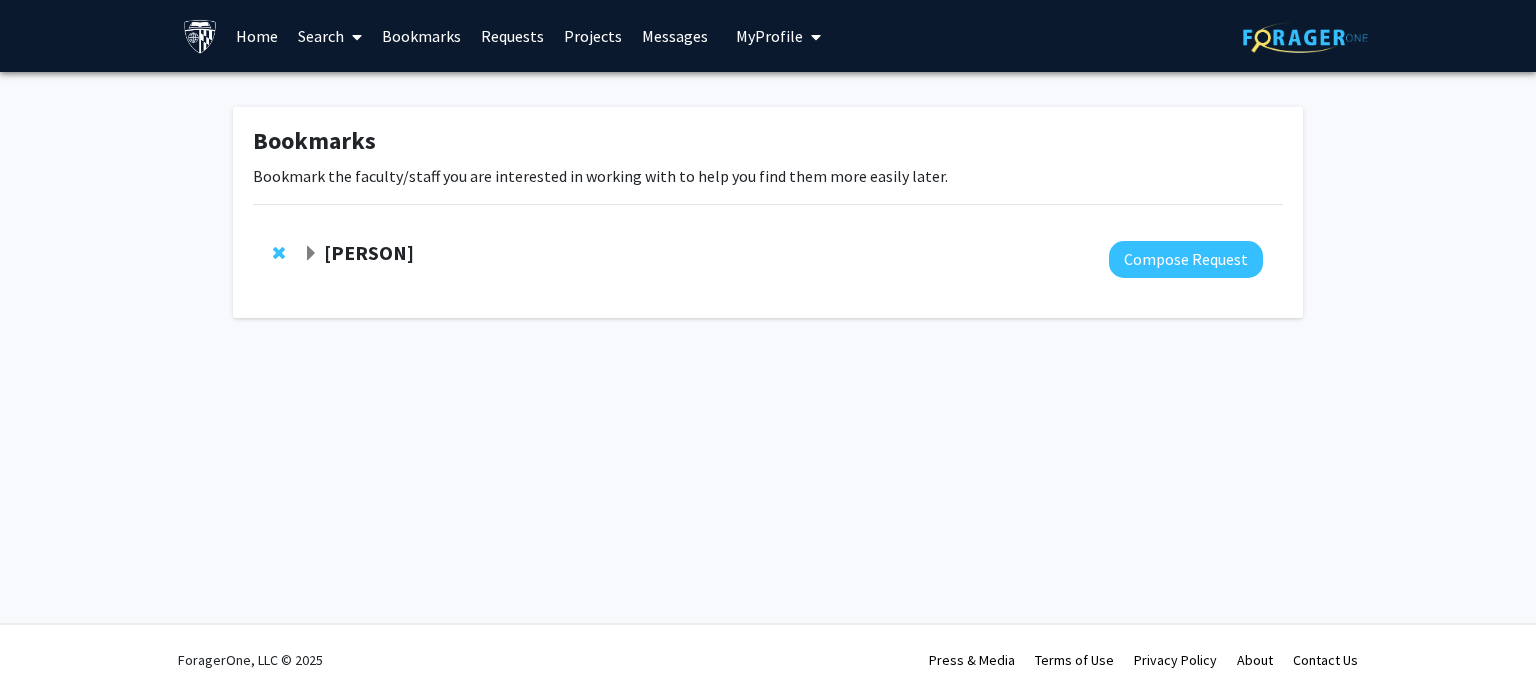 click 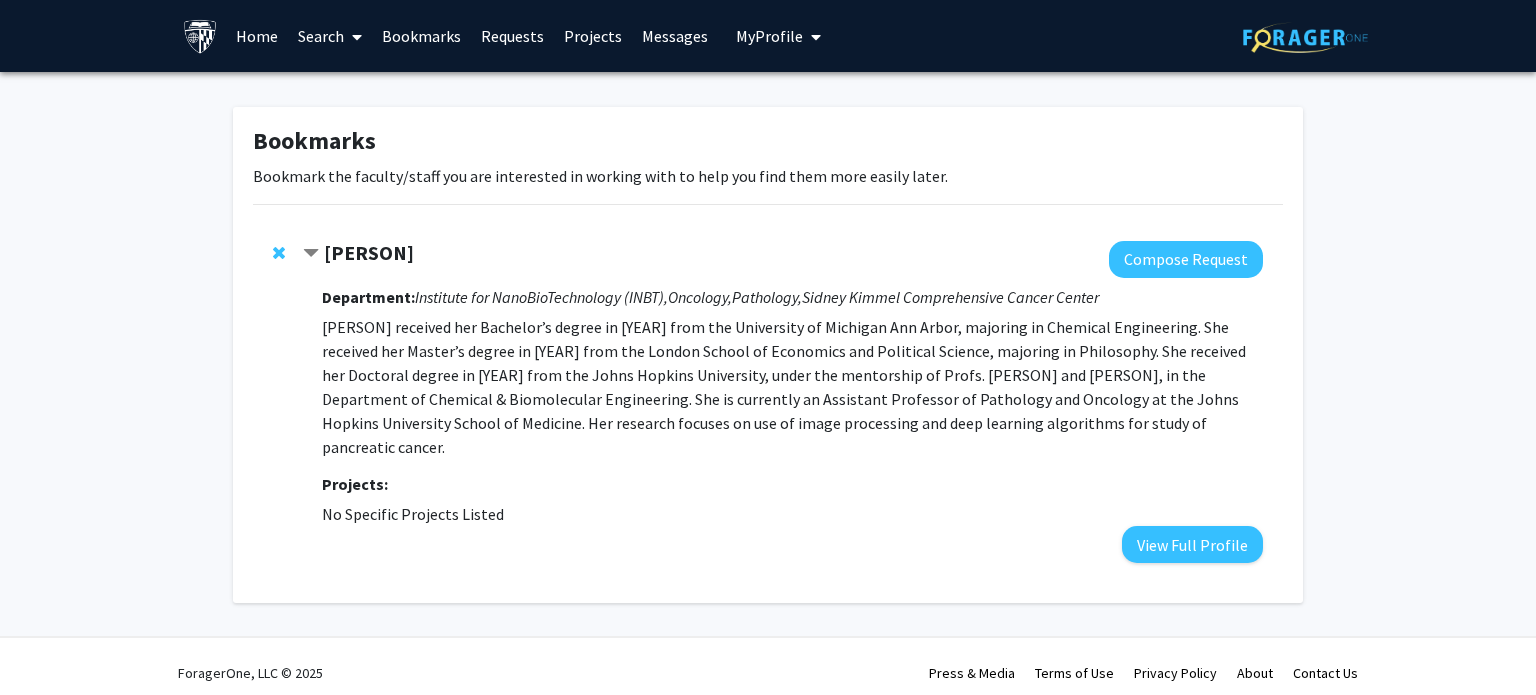 click 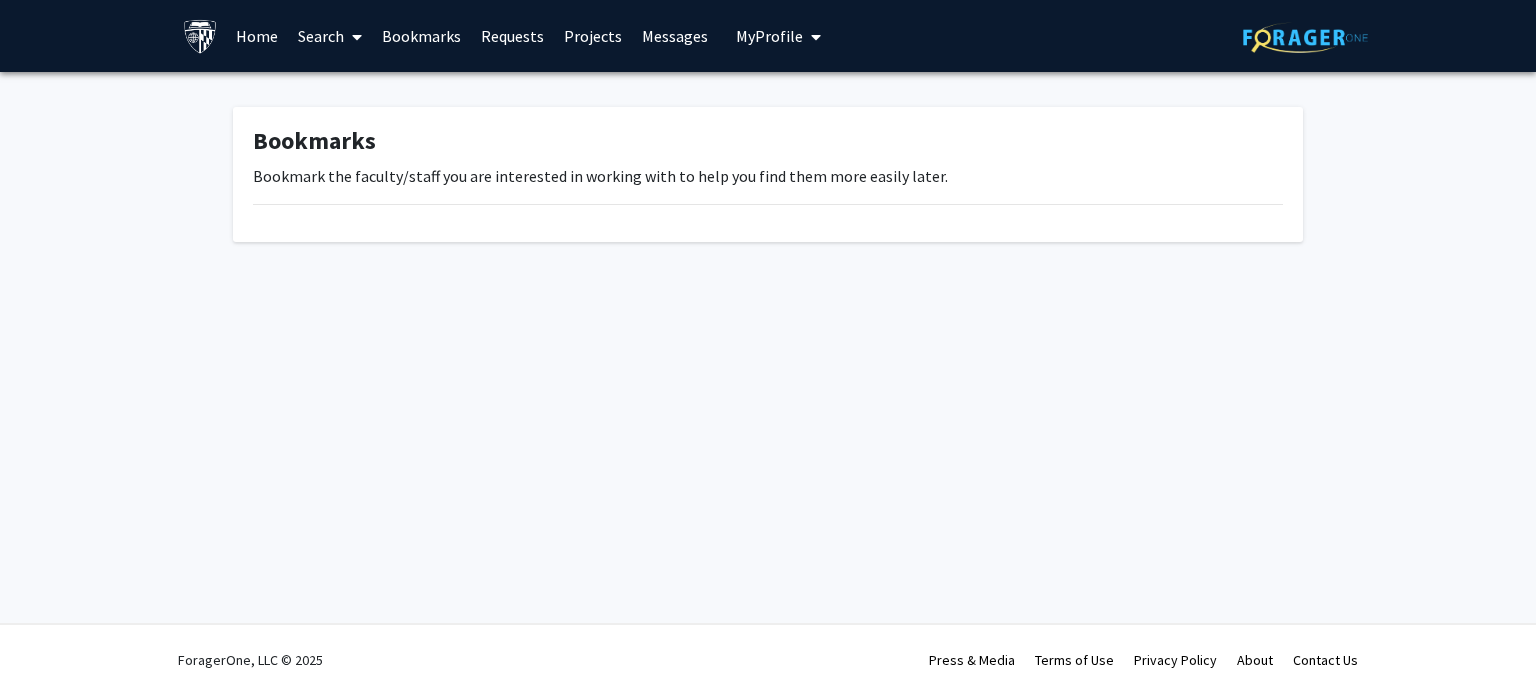 click on "Home" at bounding box center (257, 36) 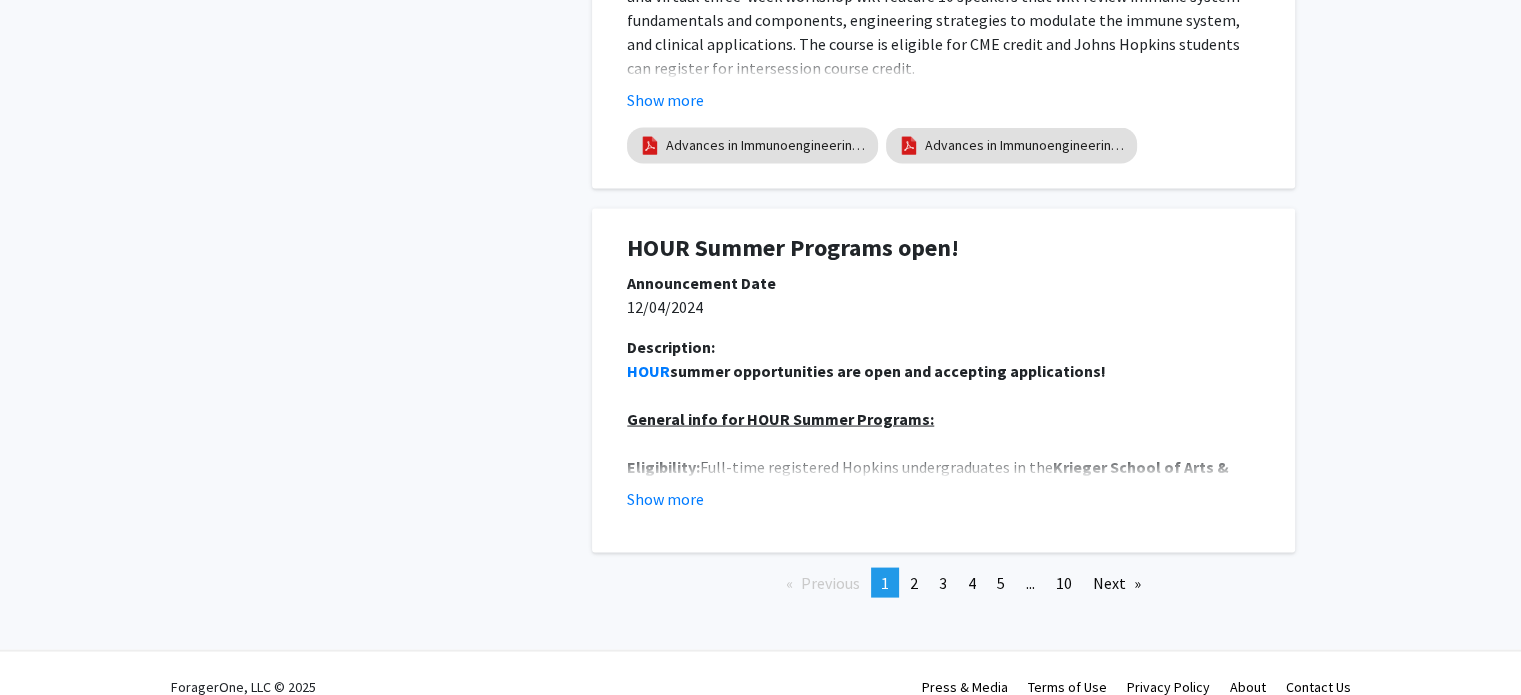 scroll, scrollTop: 3868, scrollLeft: 0, axis: vertical 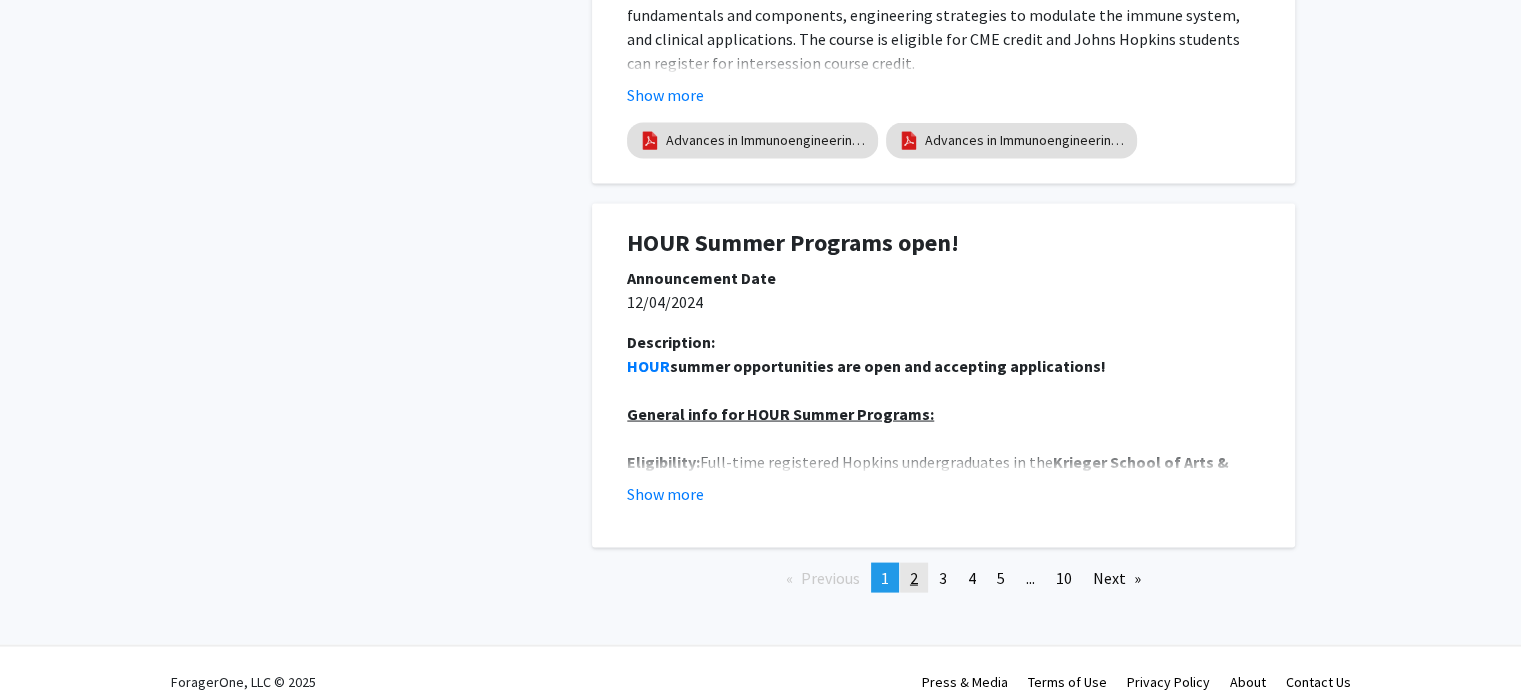 click on "2" 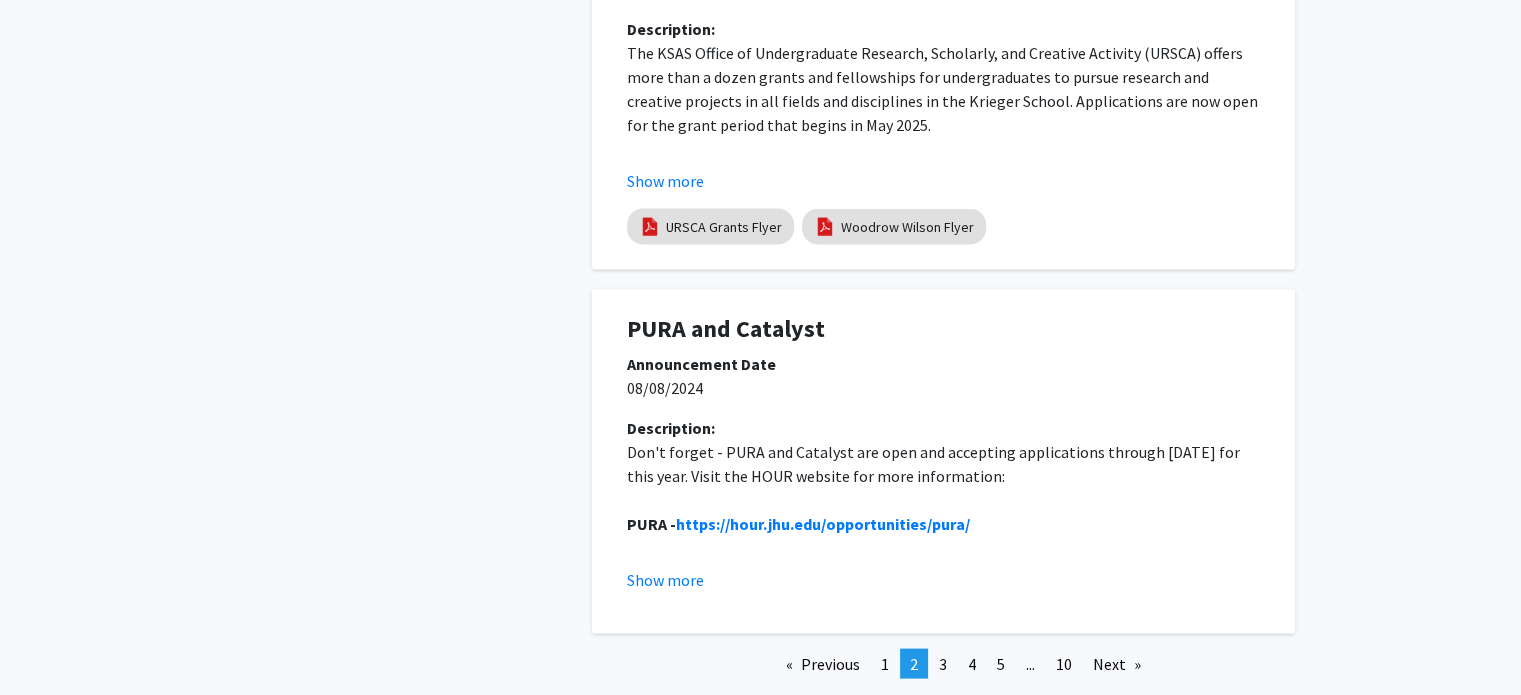 scroll, scrollTop: 0, scrollLeft: 0, axis: both 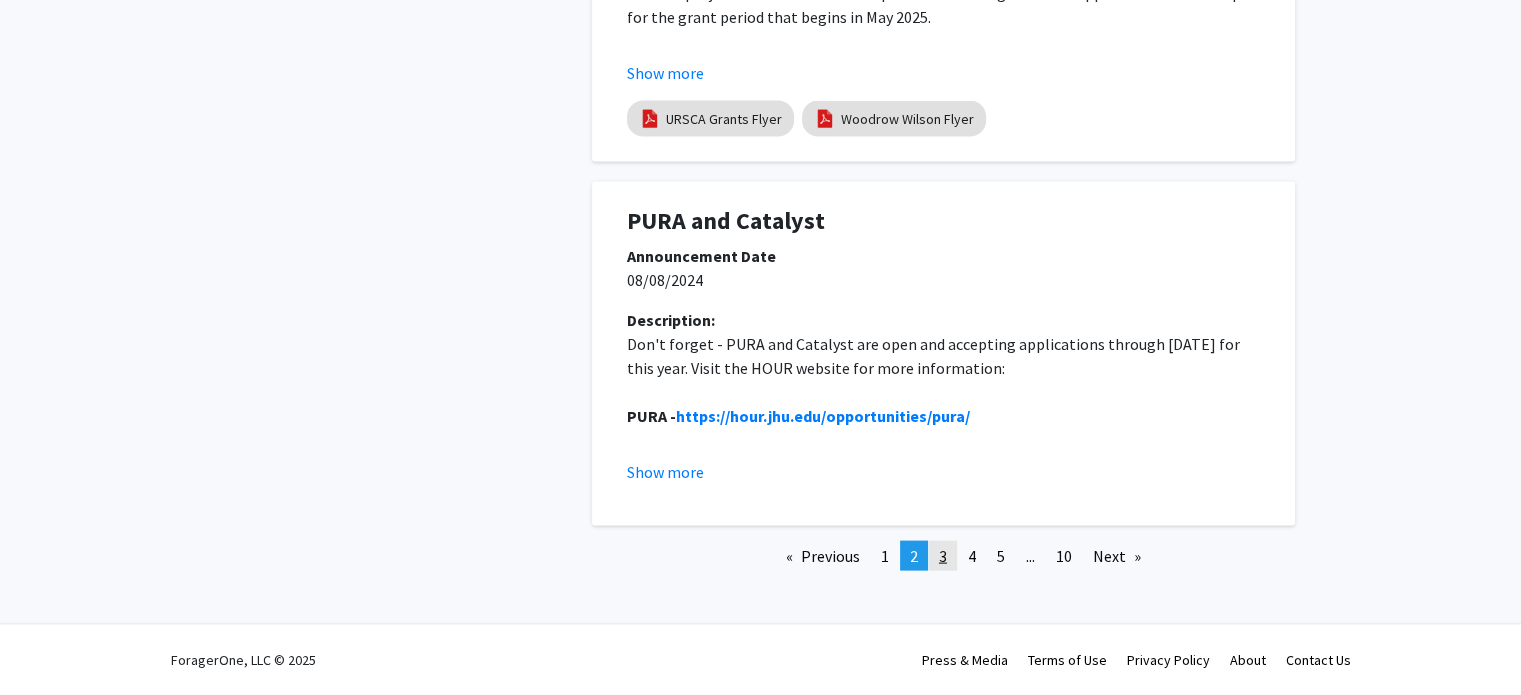 click on "page  3" 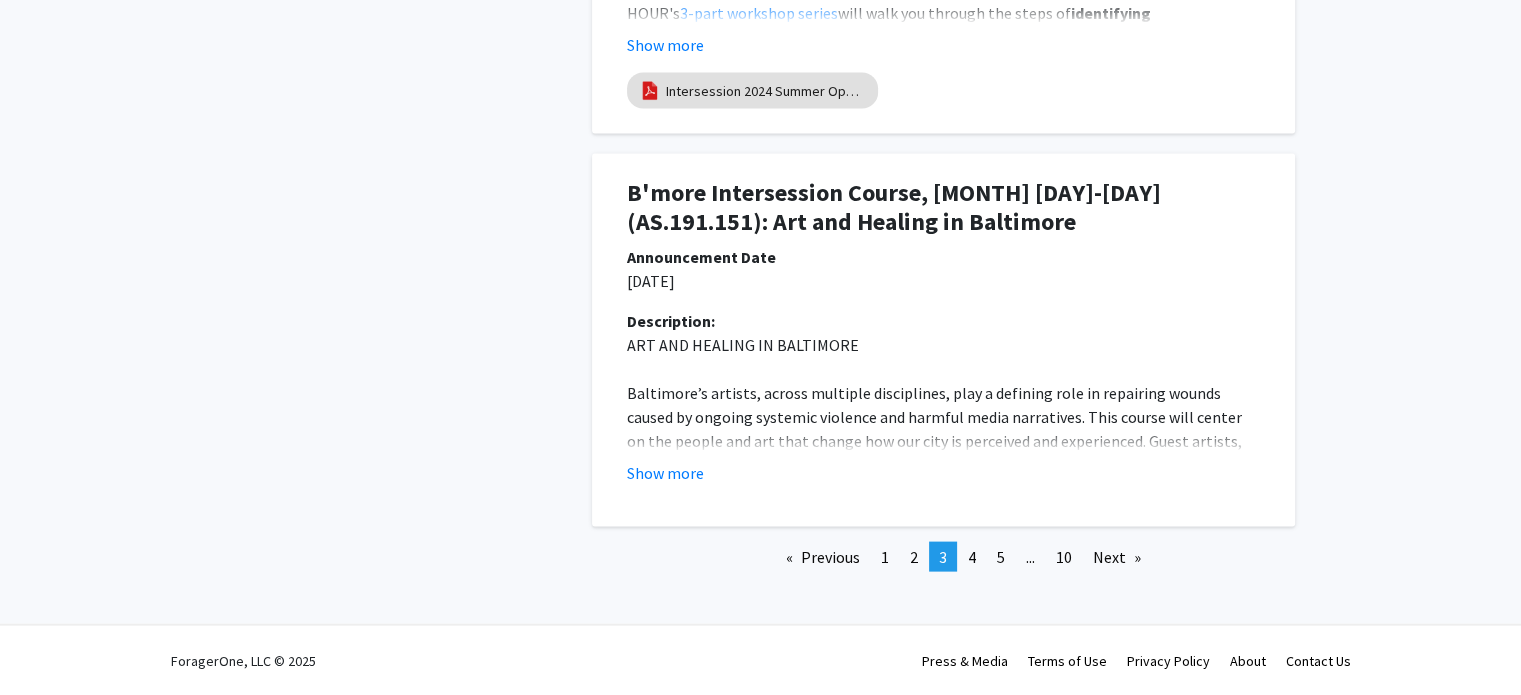 scroll, scrollTop: 1, scrollLeft: 0, axis: vertical 